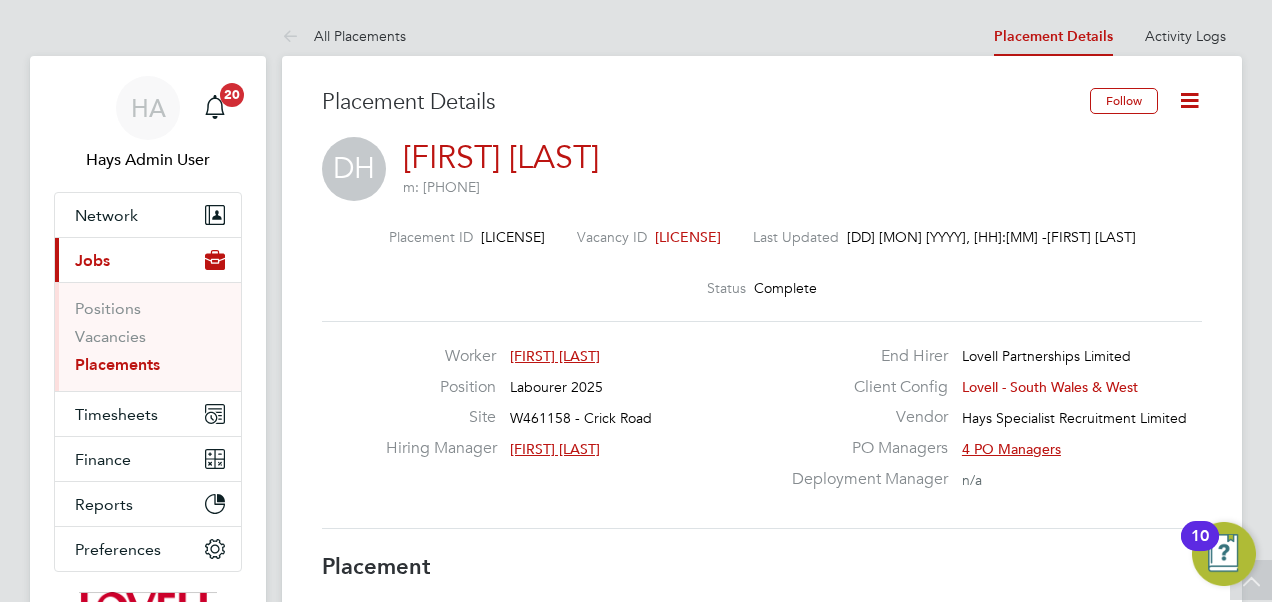 scroll, scrollTop: 238, scrollLeft: 0, axis: vertical 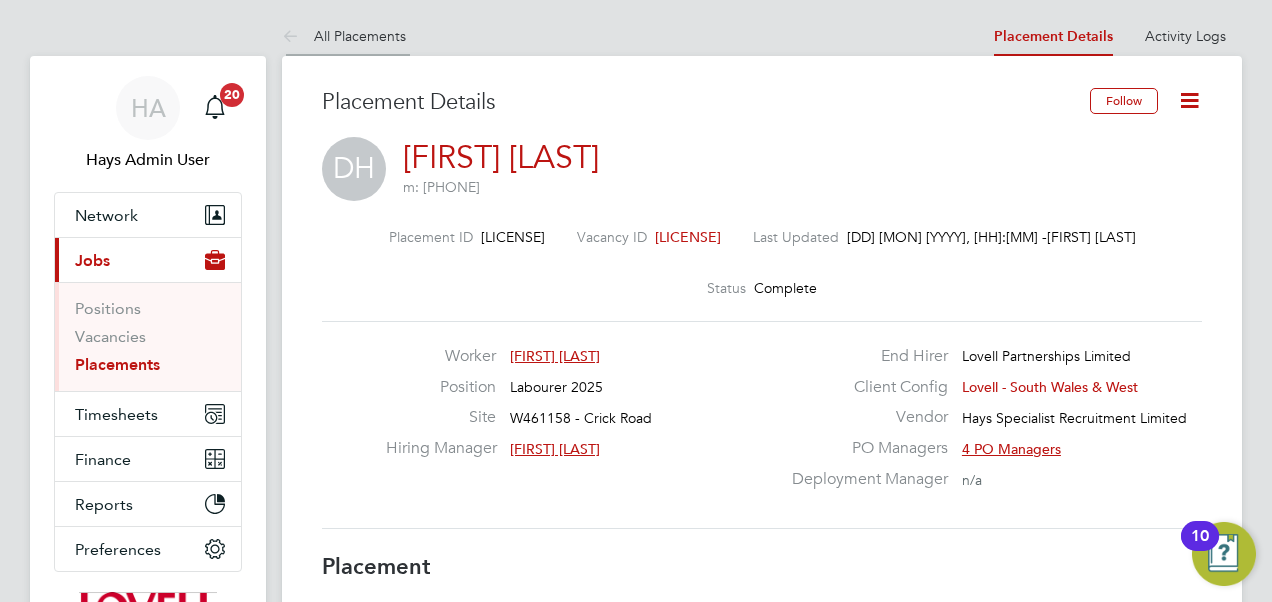click on "All Placements" at bounding box center (344, 36) 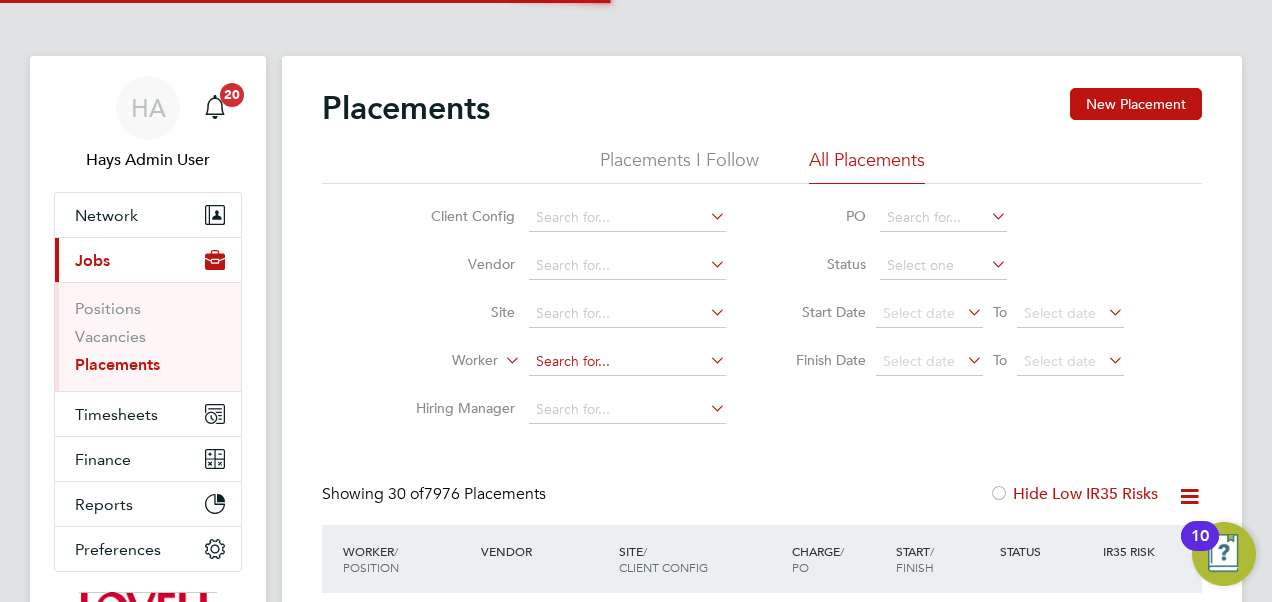 click 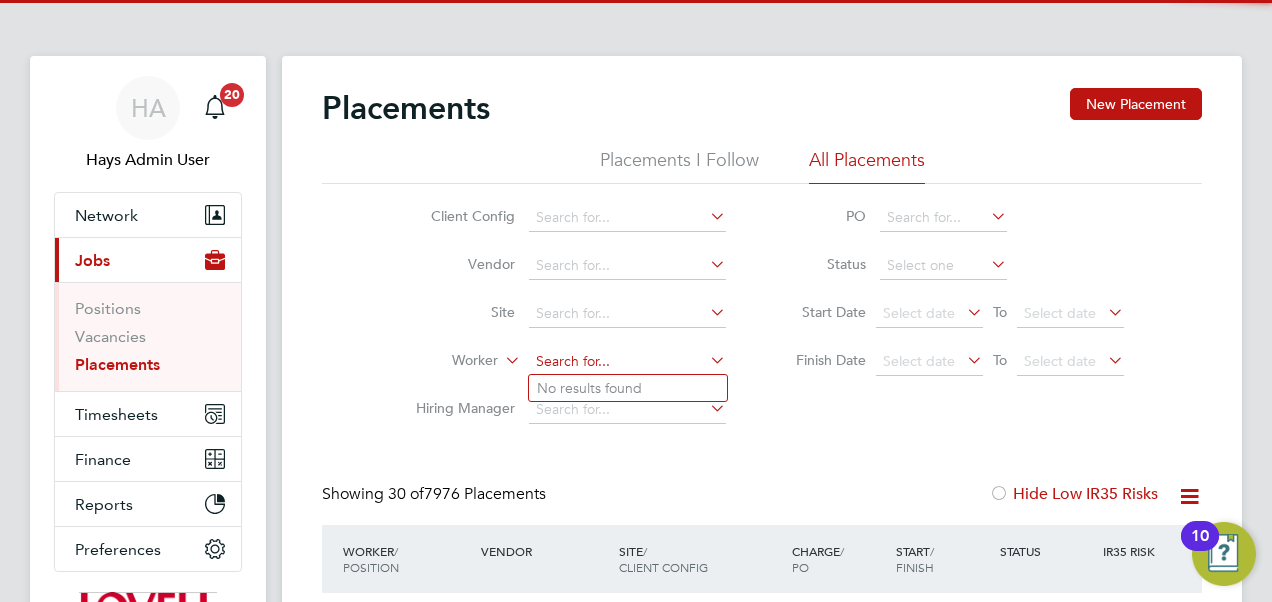 scroll, scrollTop: 10, scrollLeft: 10, axis: both 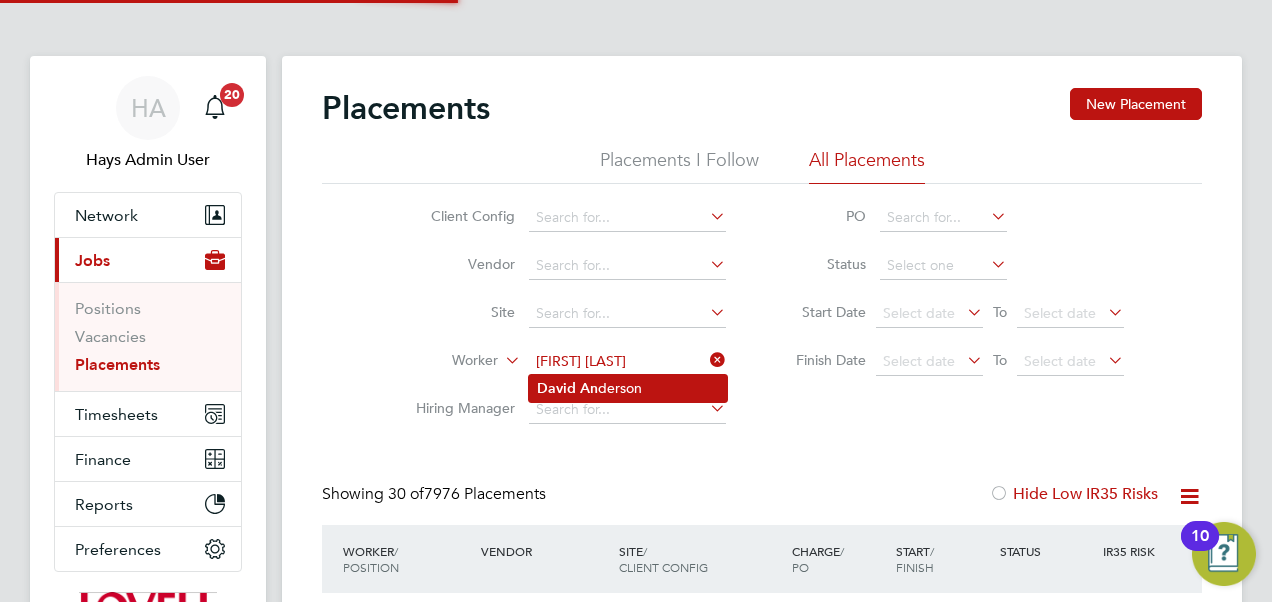 click on "David   An derson" 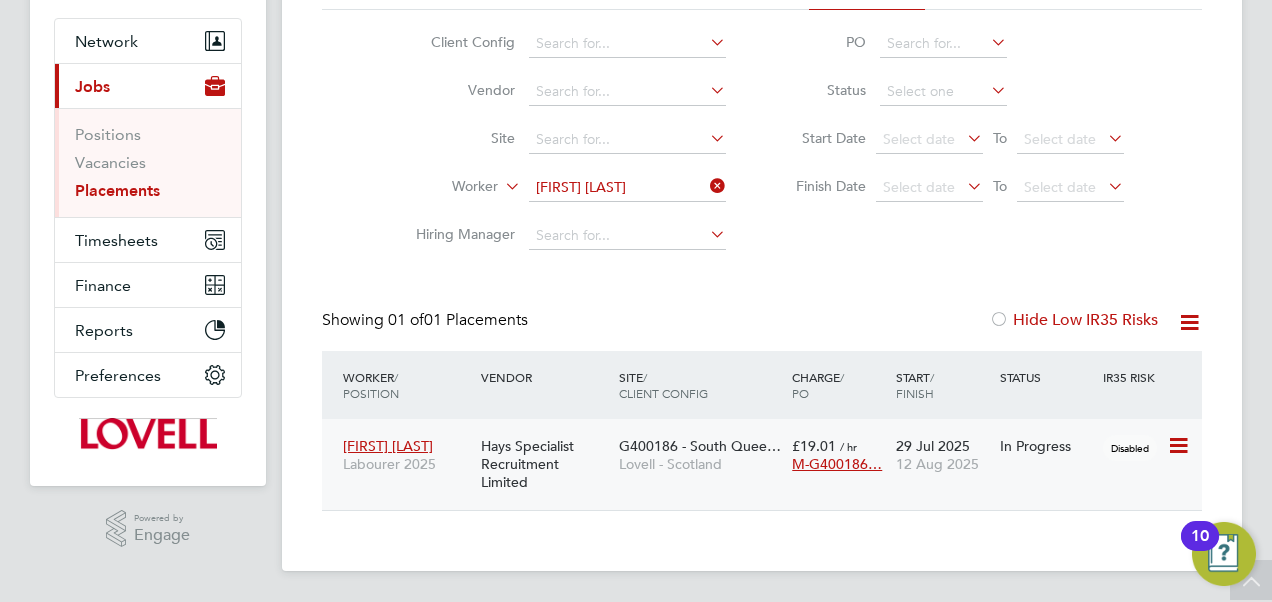 click on "G400186 - South Quee…" 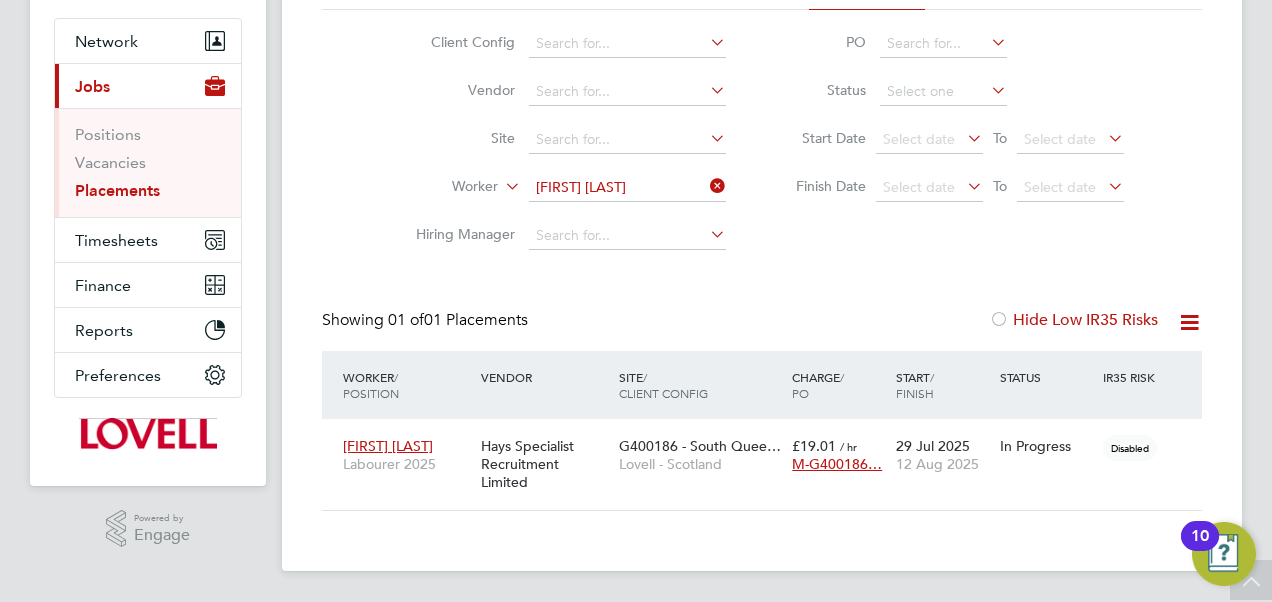 click 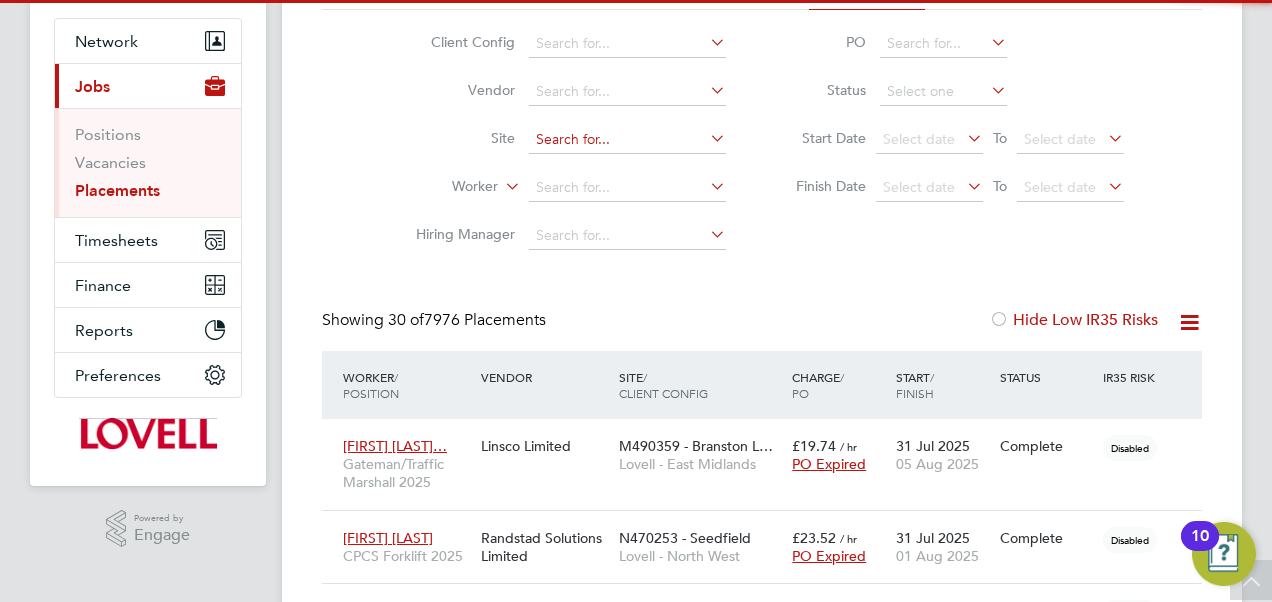 scroll, scrollTop: 10, scrollLeft: 10, axis: both 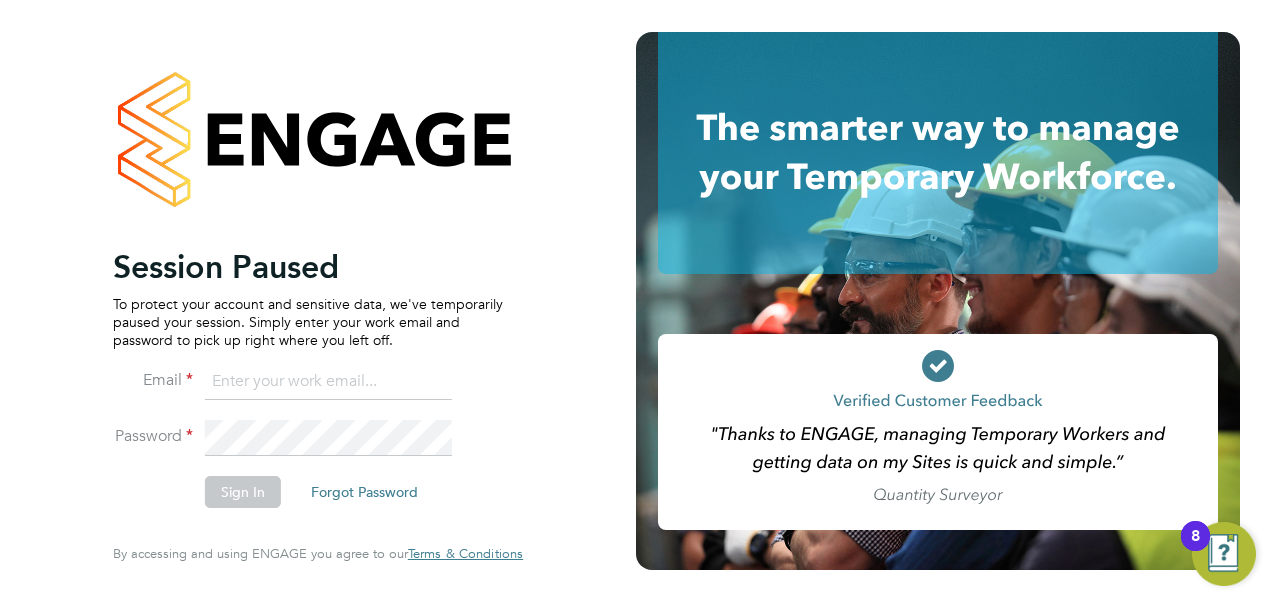 click 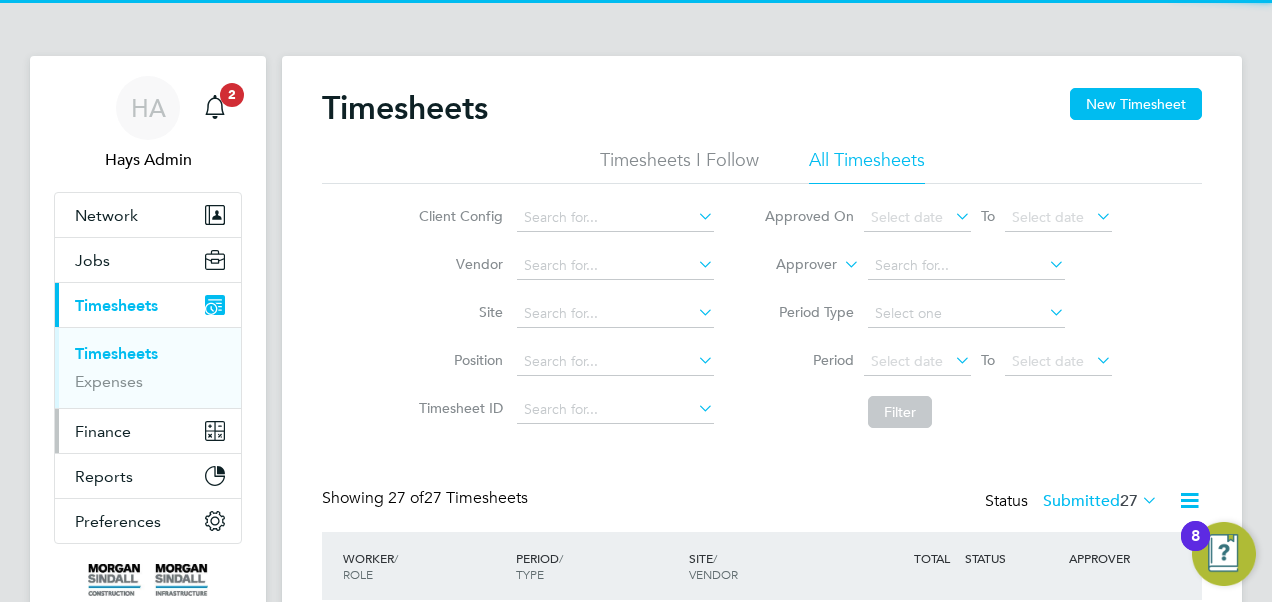 scroll, scrollTop: 0, scrollLeft: 0, axis: both 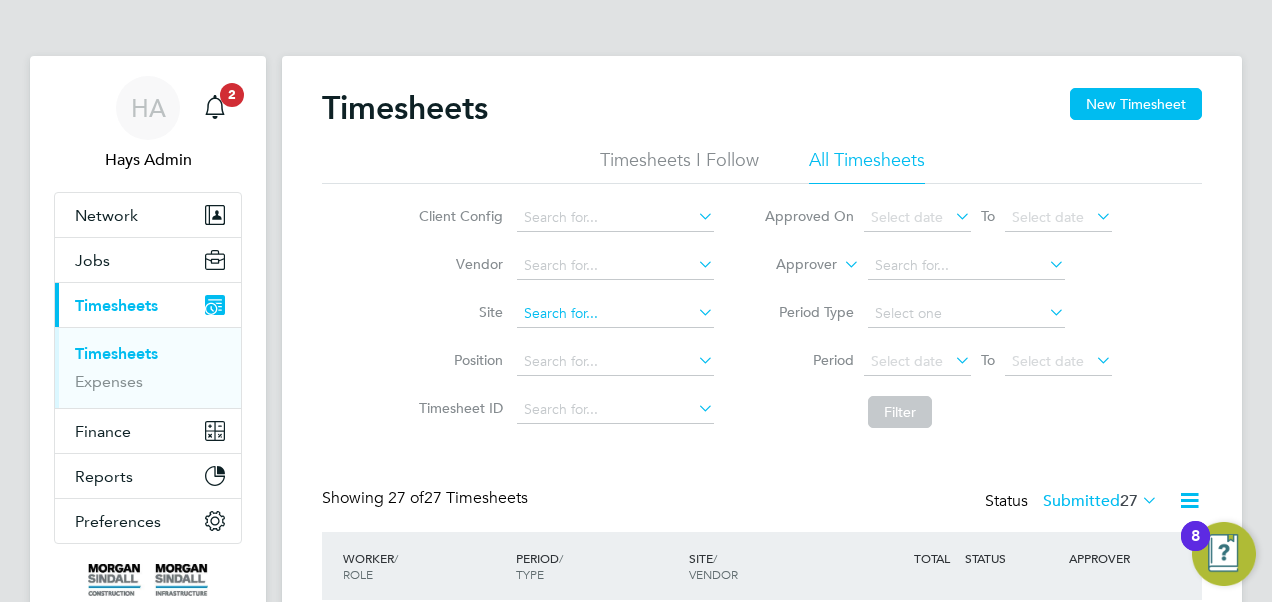 click 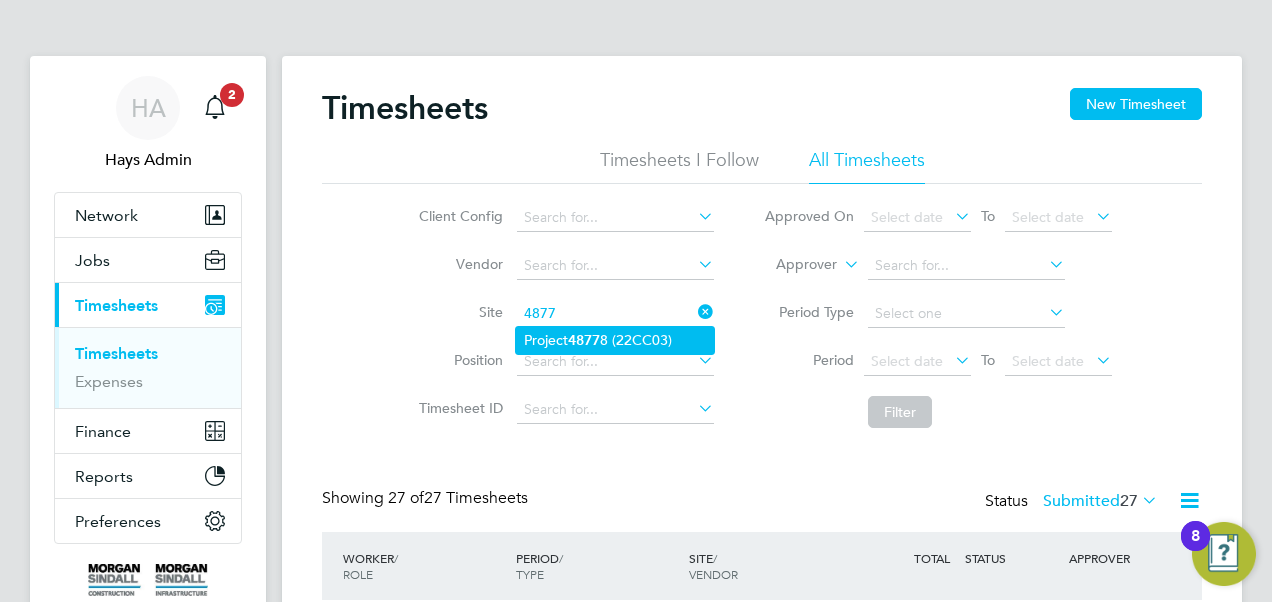 click on "Project  4877 8 (22CC03)" 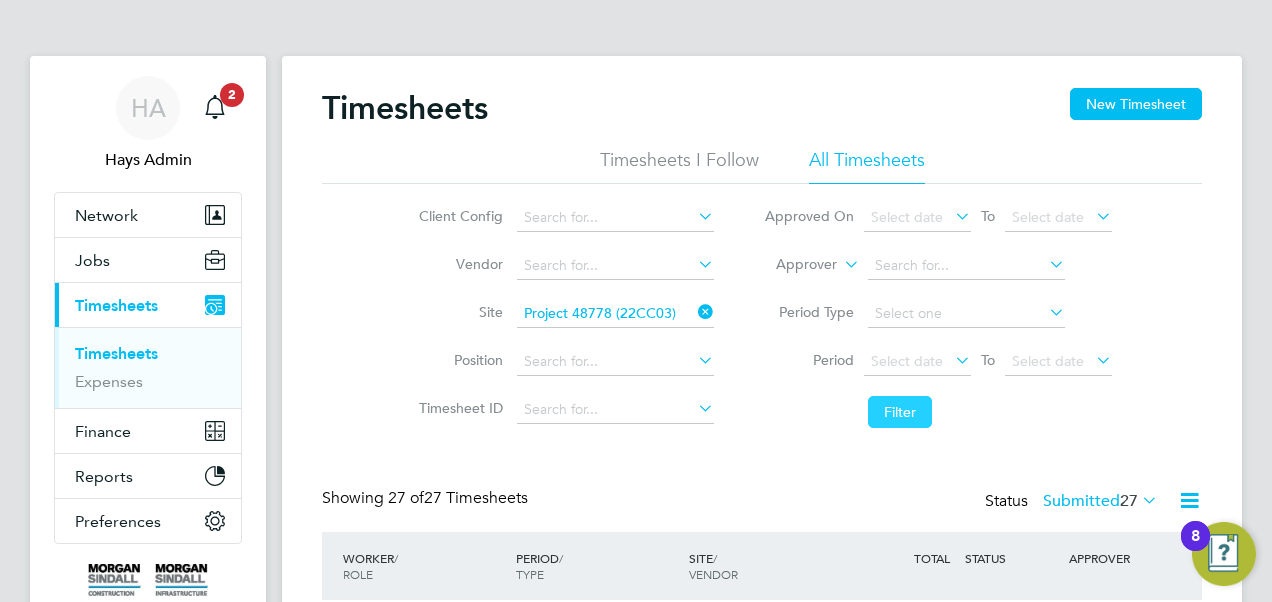 click on "Filter" 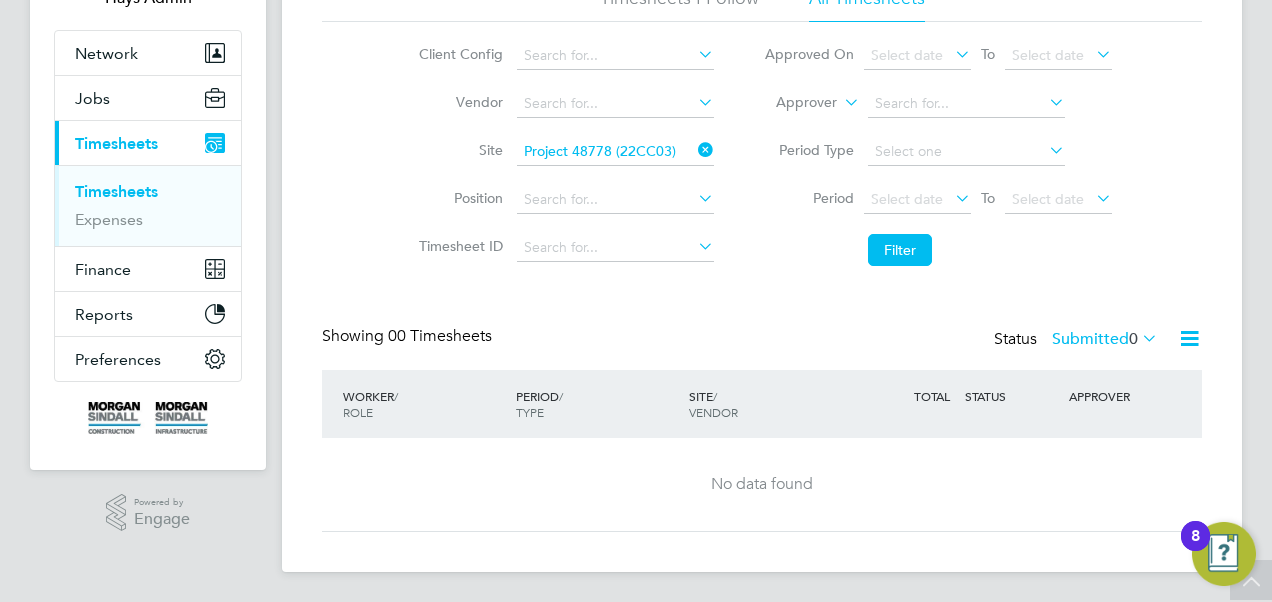 click on "Submitted  0" 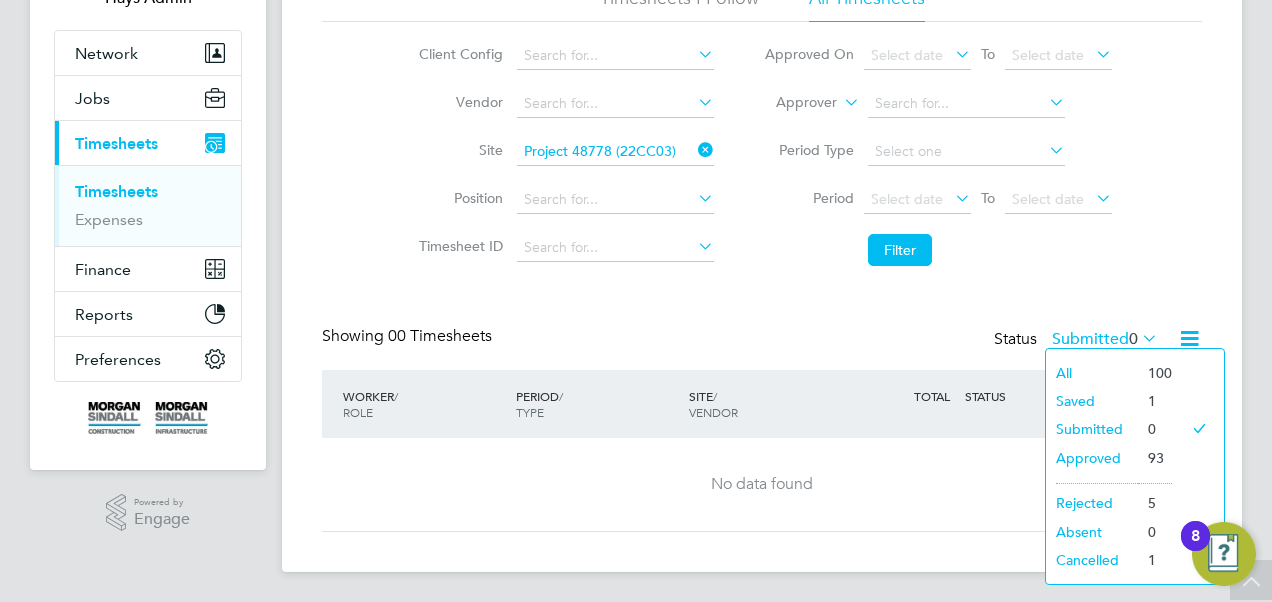 click on "All" 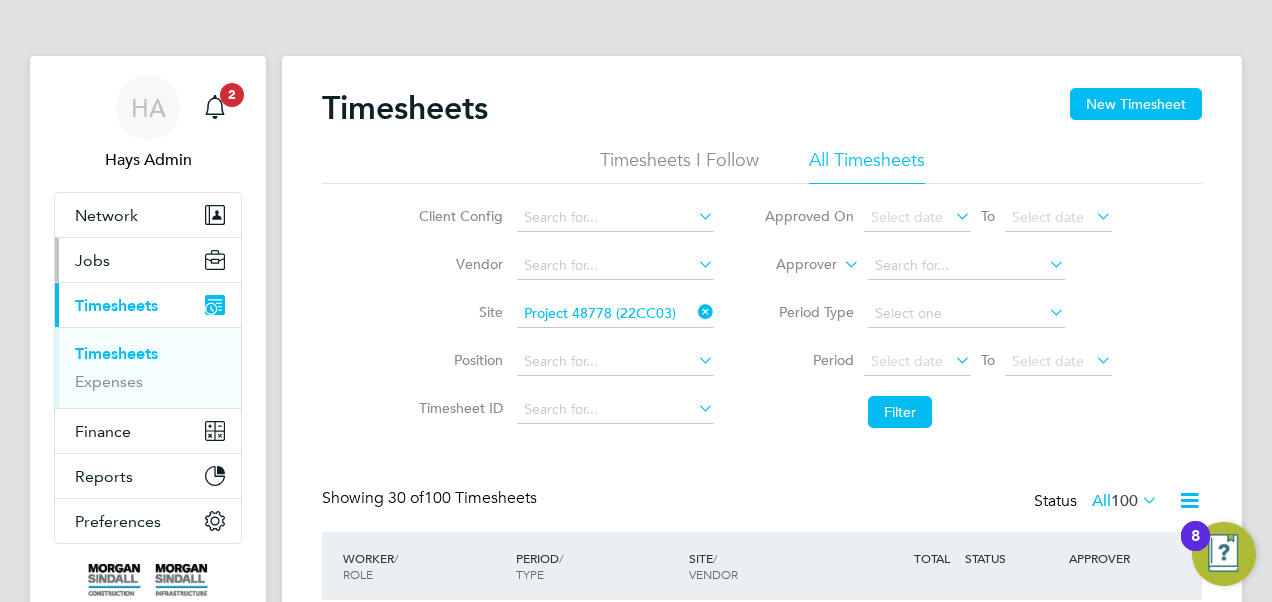 click on "Jobs" at bounding box center (92, 260) 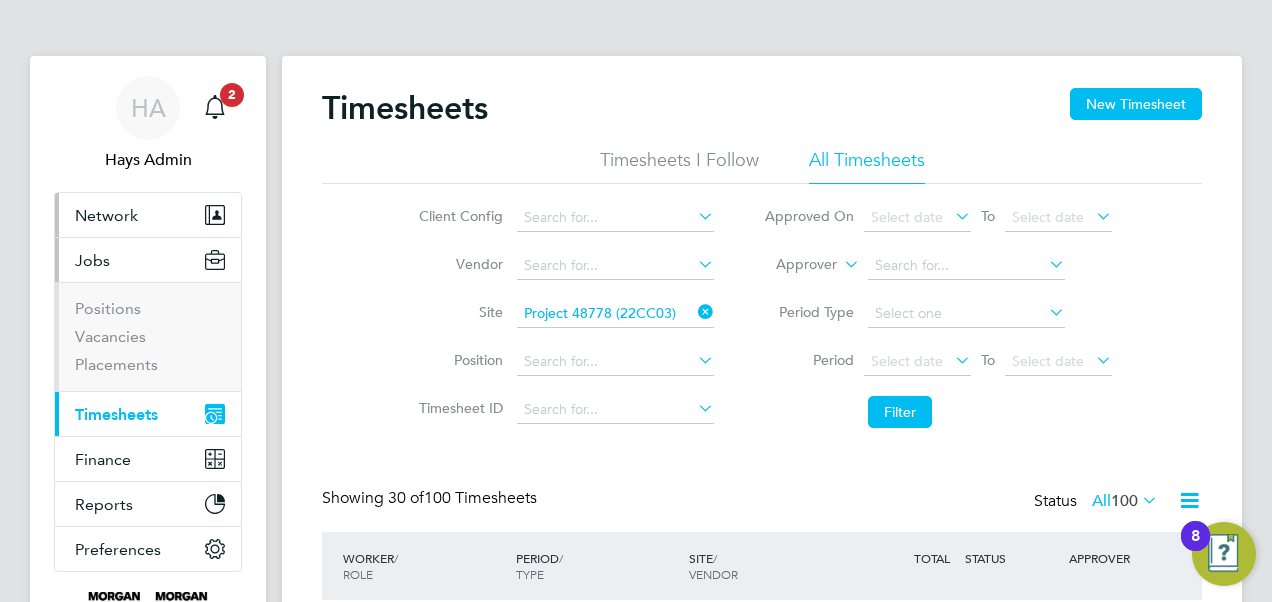 click on "Network" at bounding box center [106, 215] 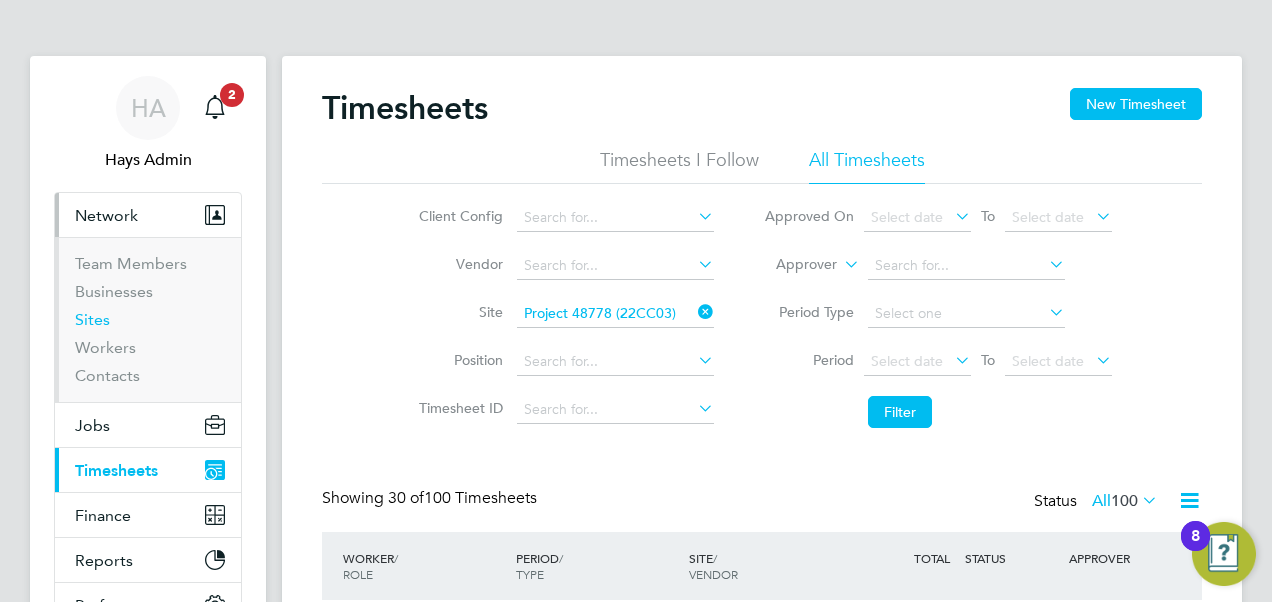 click on "Sites" at bounding box center (92, 319) 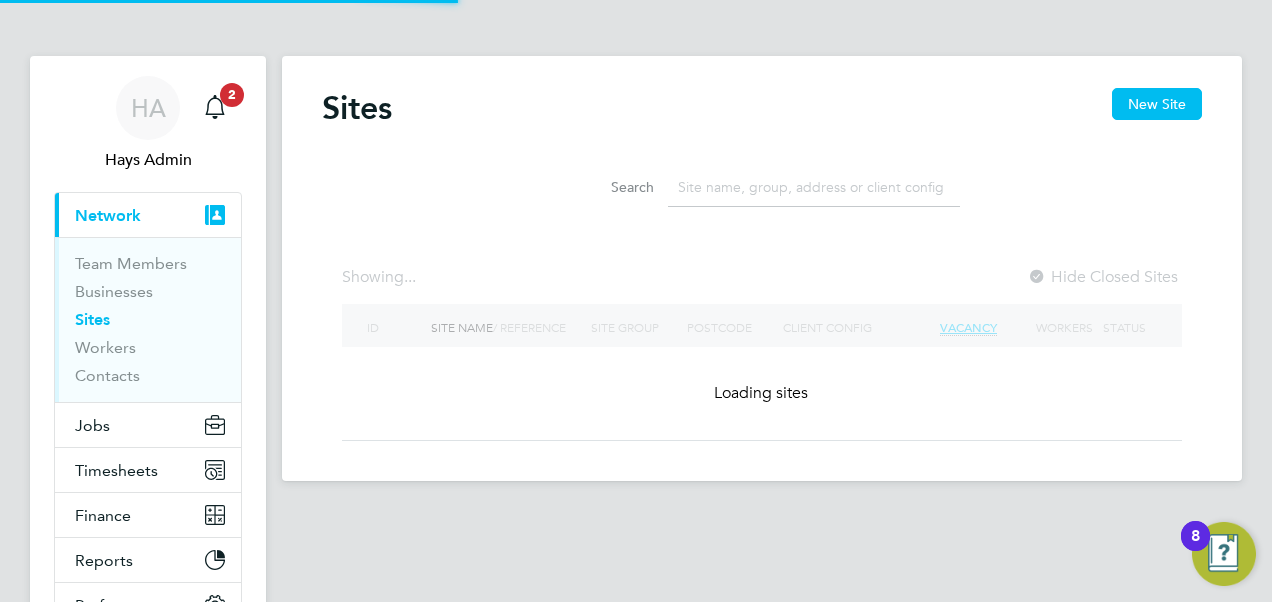 click on "Sites" at bounding box center (92, 319) 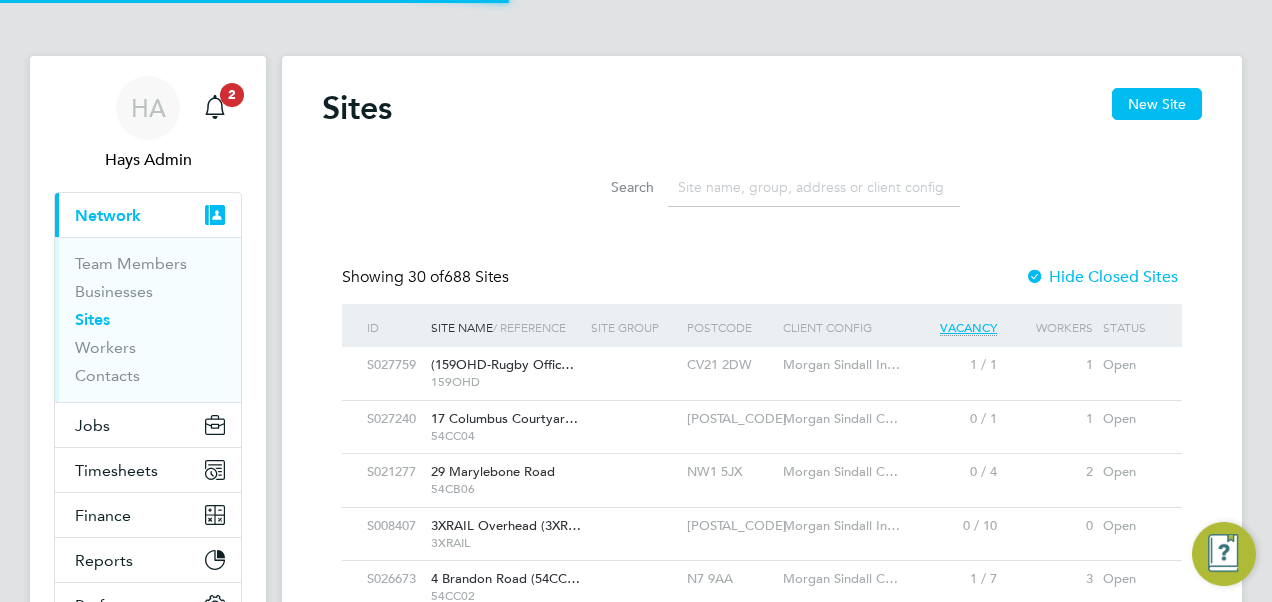 click 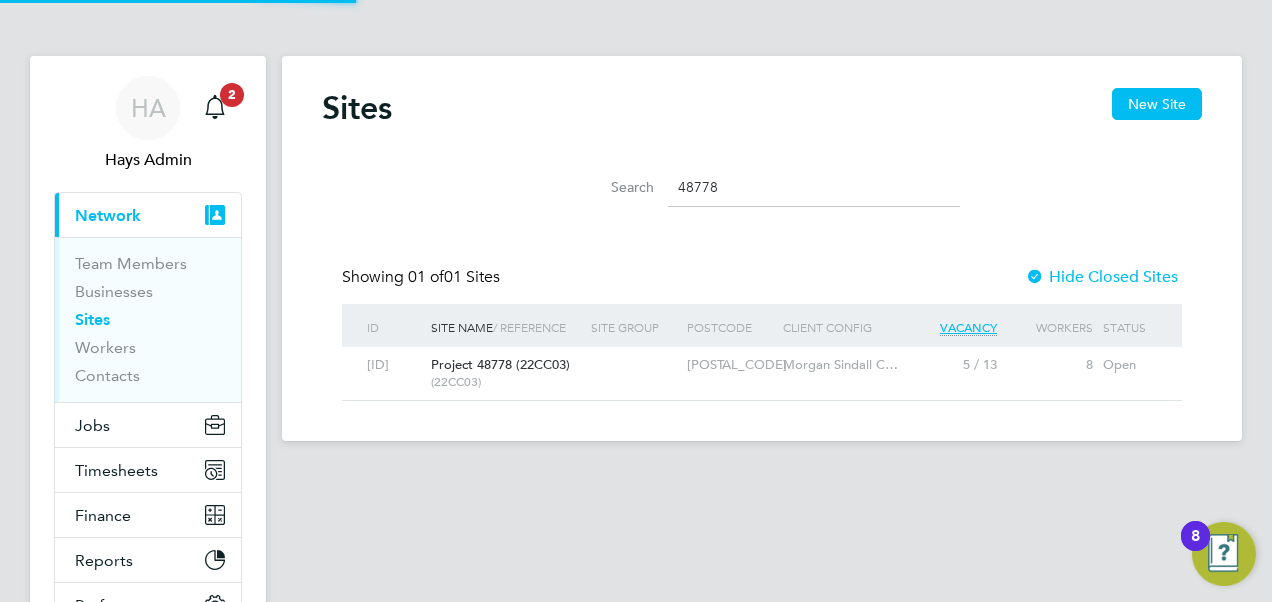 type on "48778" 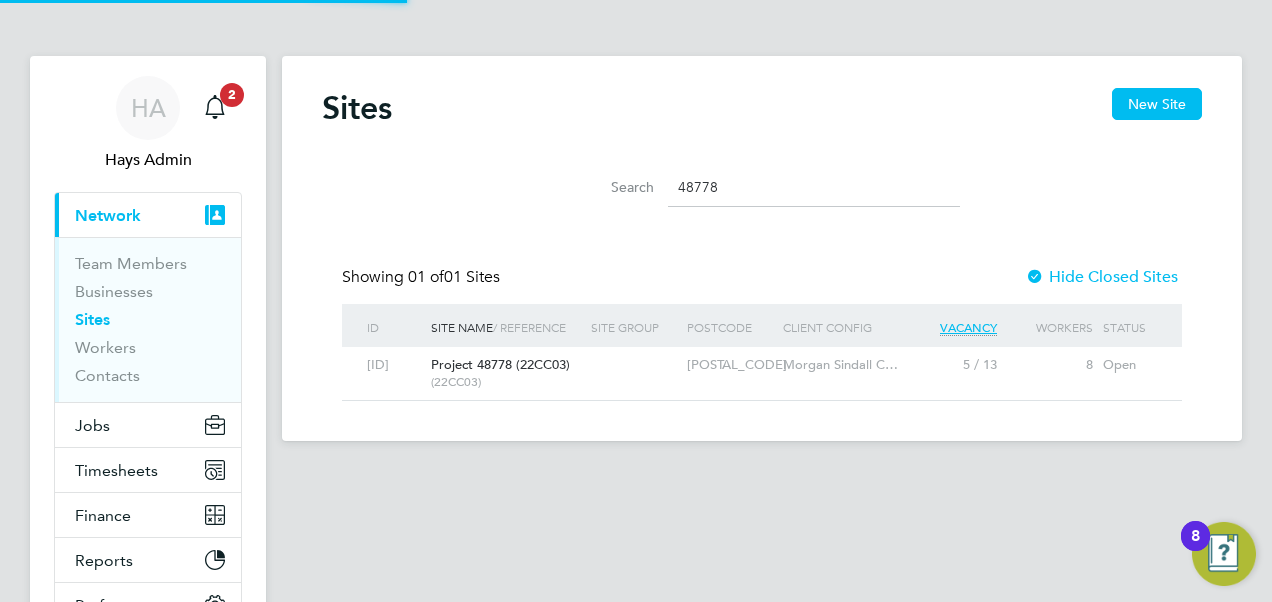 click on "Project 48778 (22CC03)" 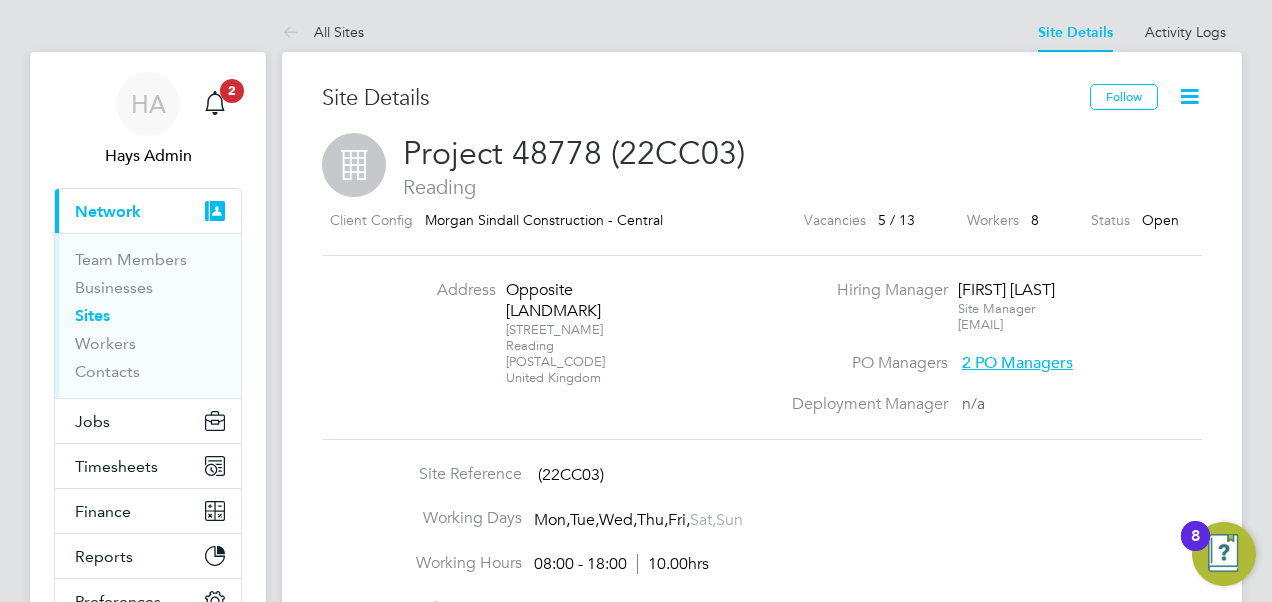 scroll, scrollTop: 5, scrollLeft: 0, axis: vertical 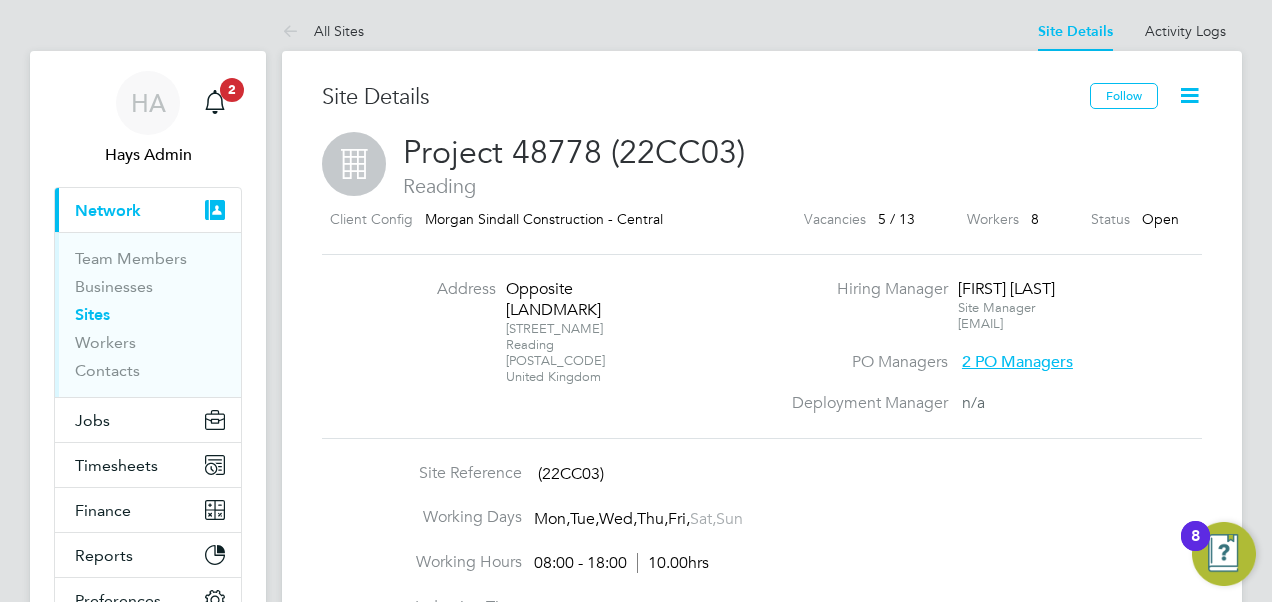 click 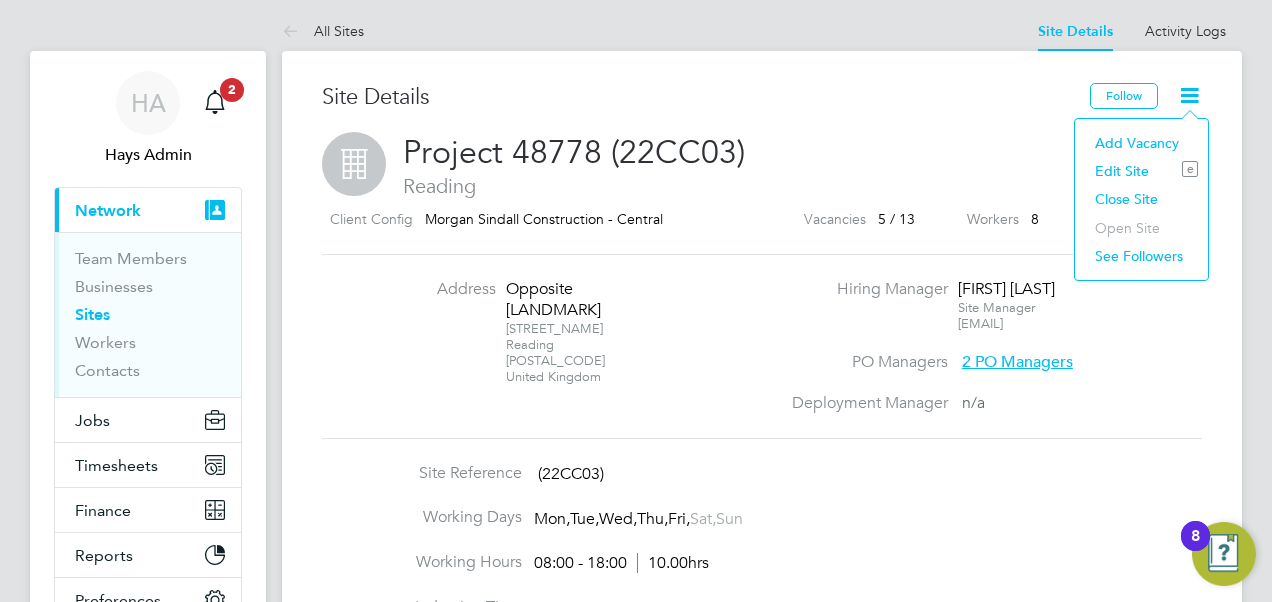 click on "Edit Site e" 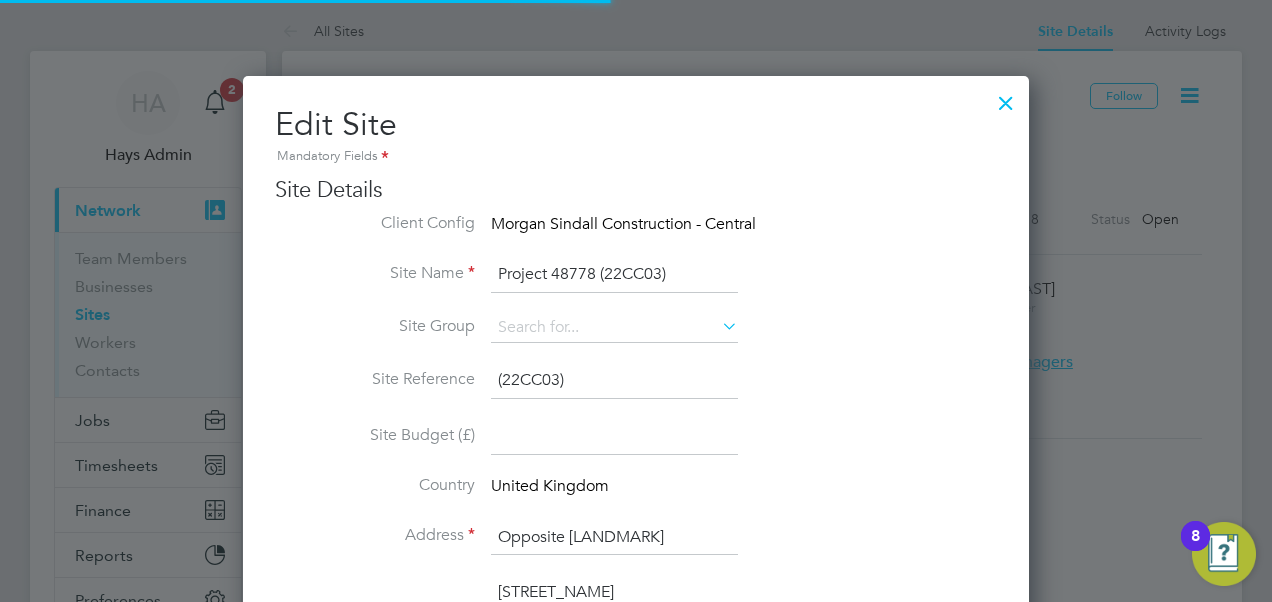 scroll, scrollTop: 10, scrollLeft: 10, axis: both 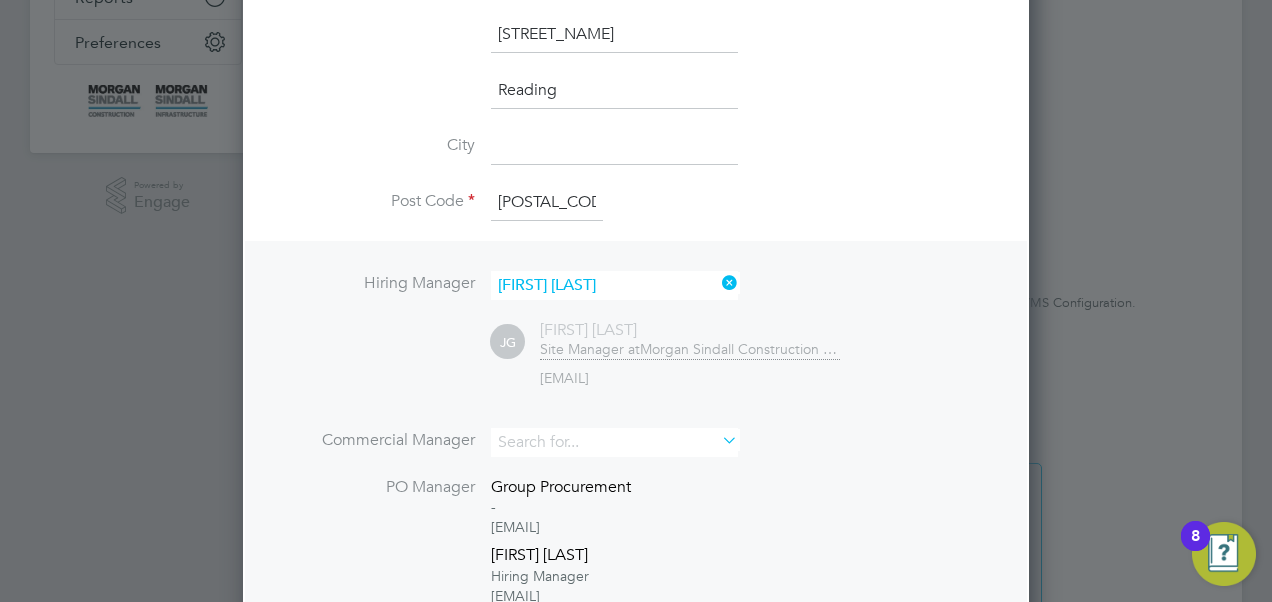 click at bounding box center (718, 283) 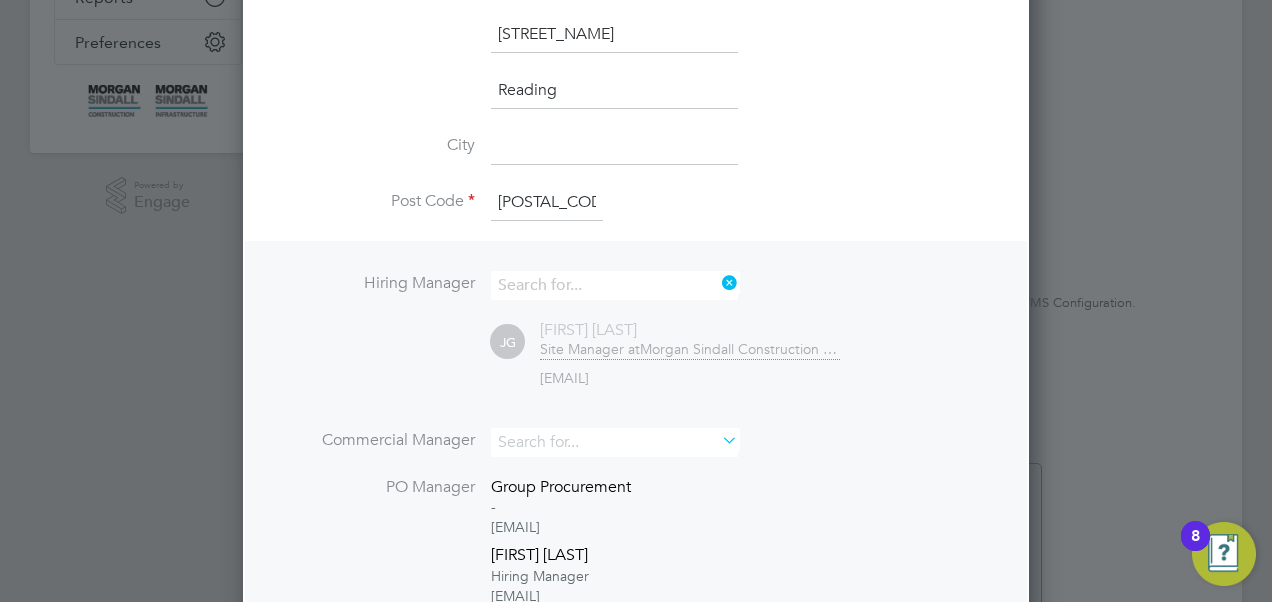 scroll, scrollTop: 1752, scrollLeft: 786, axis: both 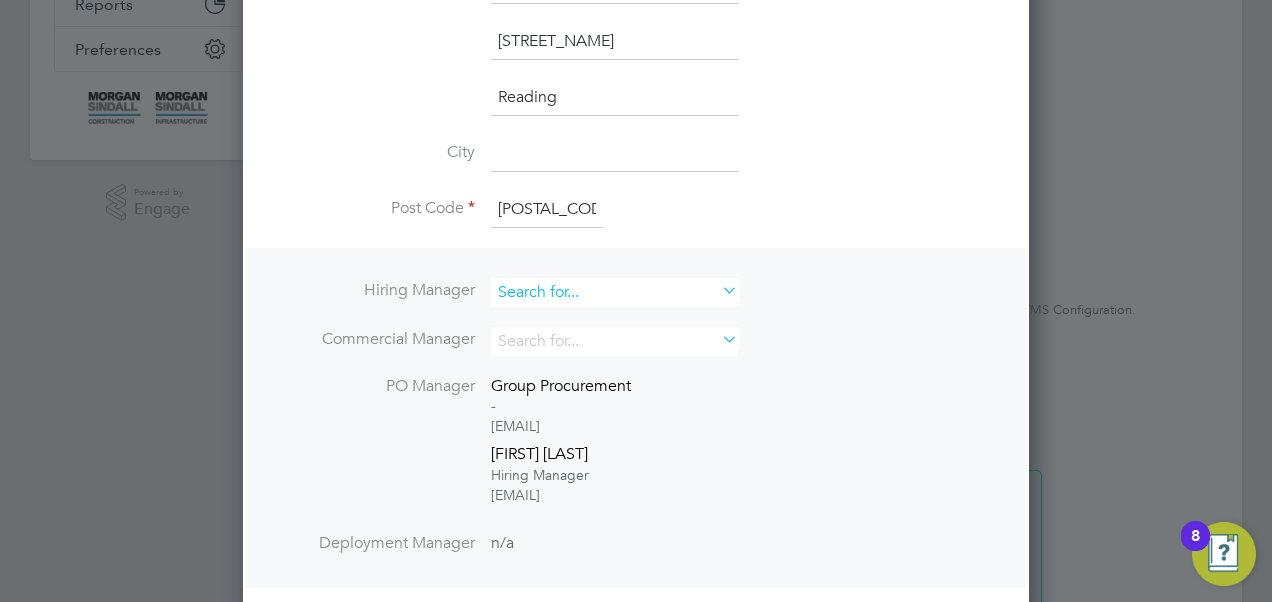 click at bounding box center [614, 292] 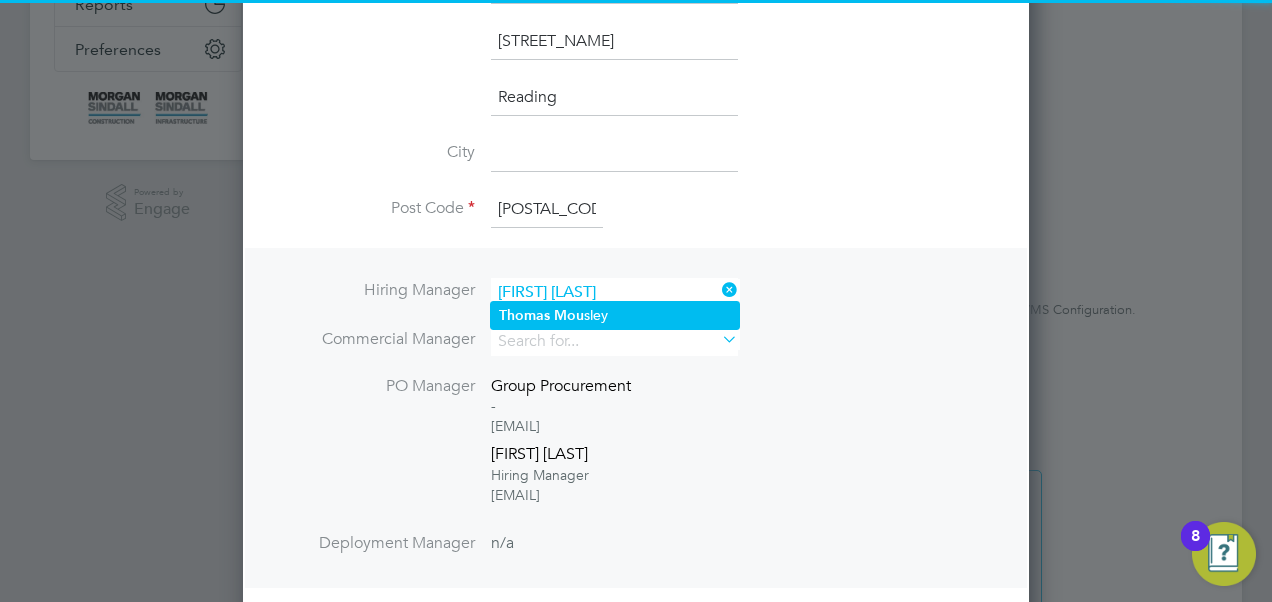click on "Mou" 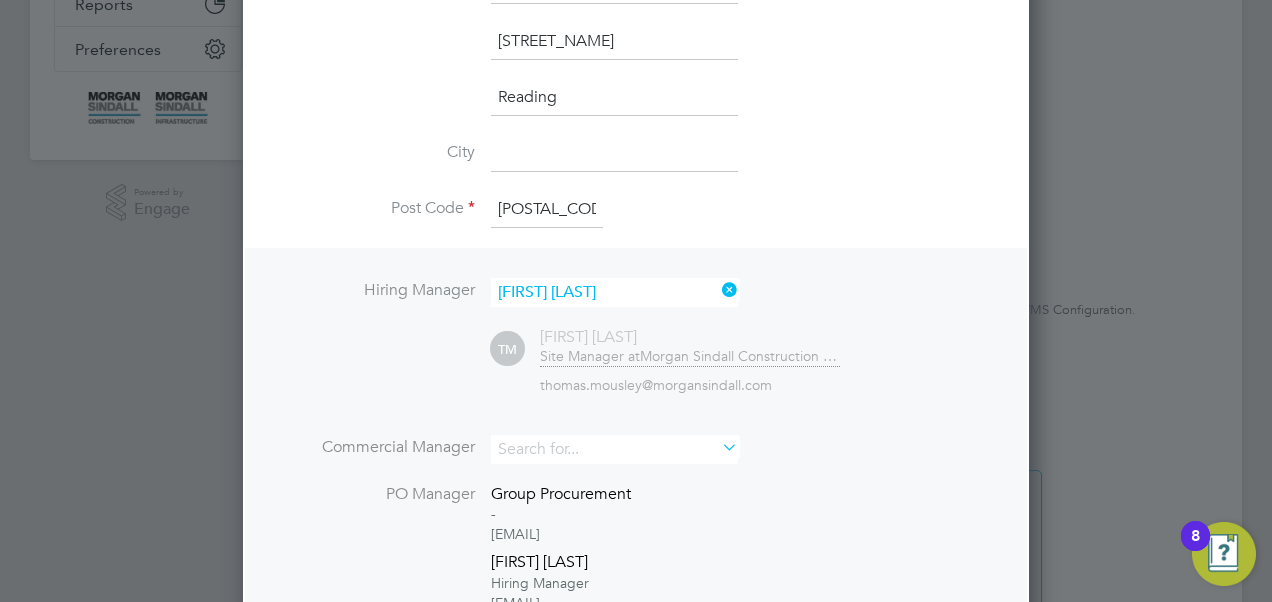 scroll, scrollTop: 10, scrollLeft: 10, axis: both 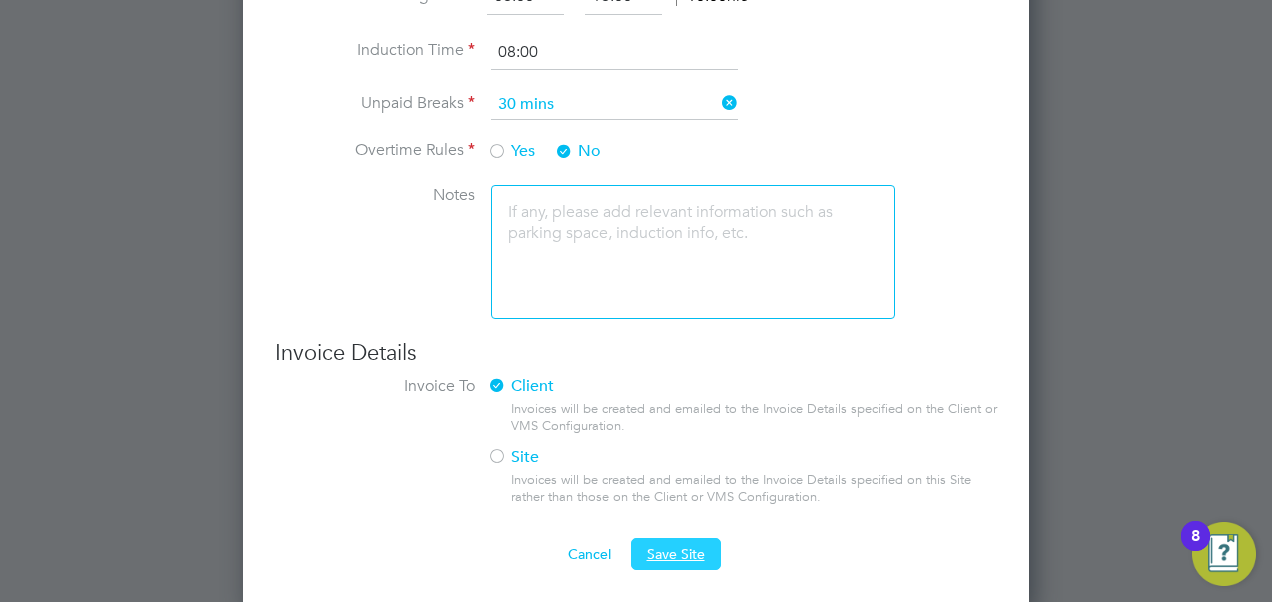 click on "Save Site" at bounding box center [676, 554] 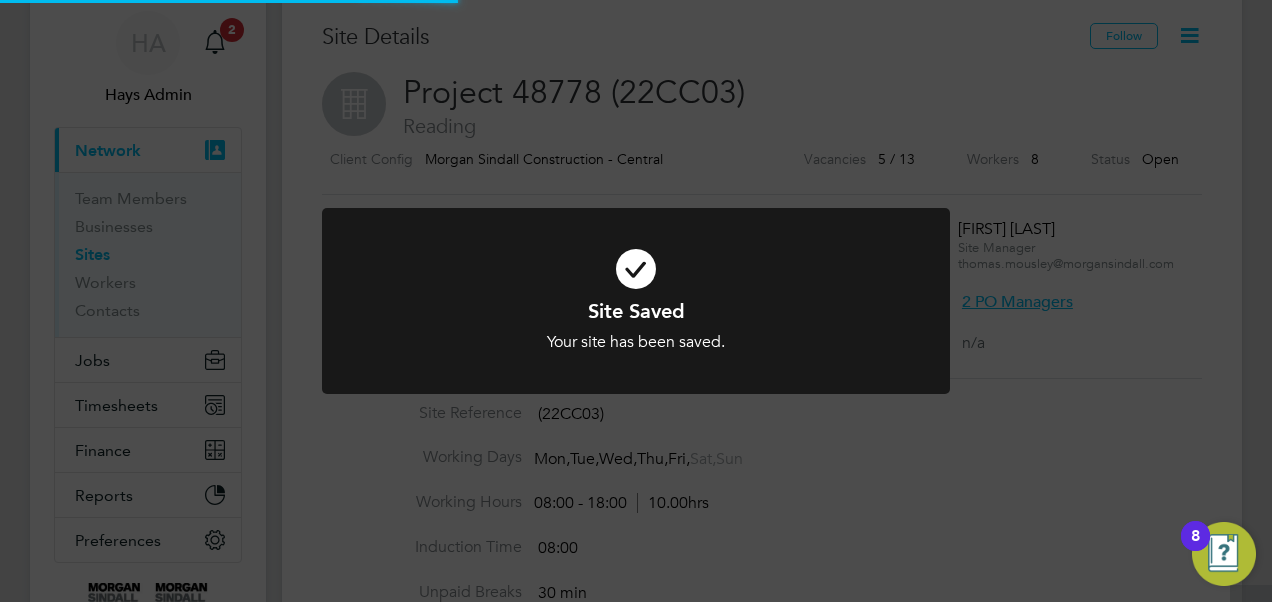 scroll, scrollTop: 5, scrollLeft: 0, axis: vertical 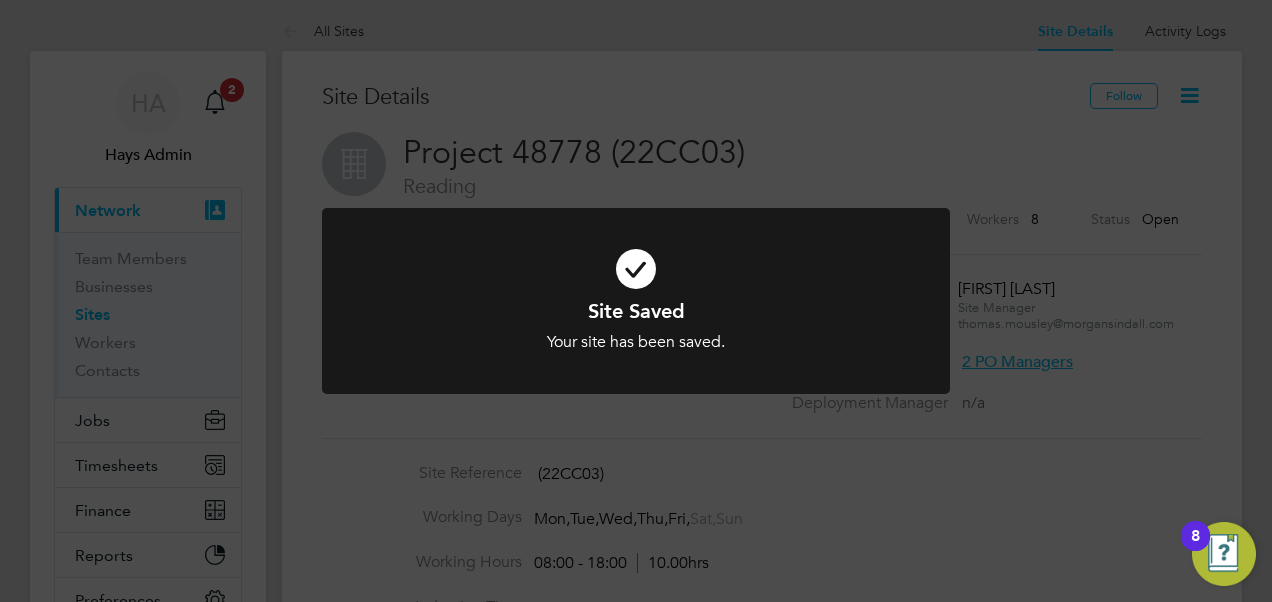 click on "Site Saved Your site has been saved. Cancel Okay" 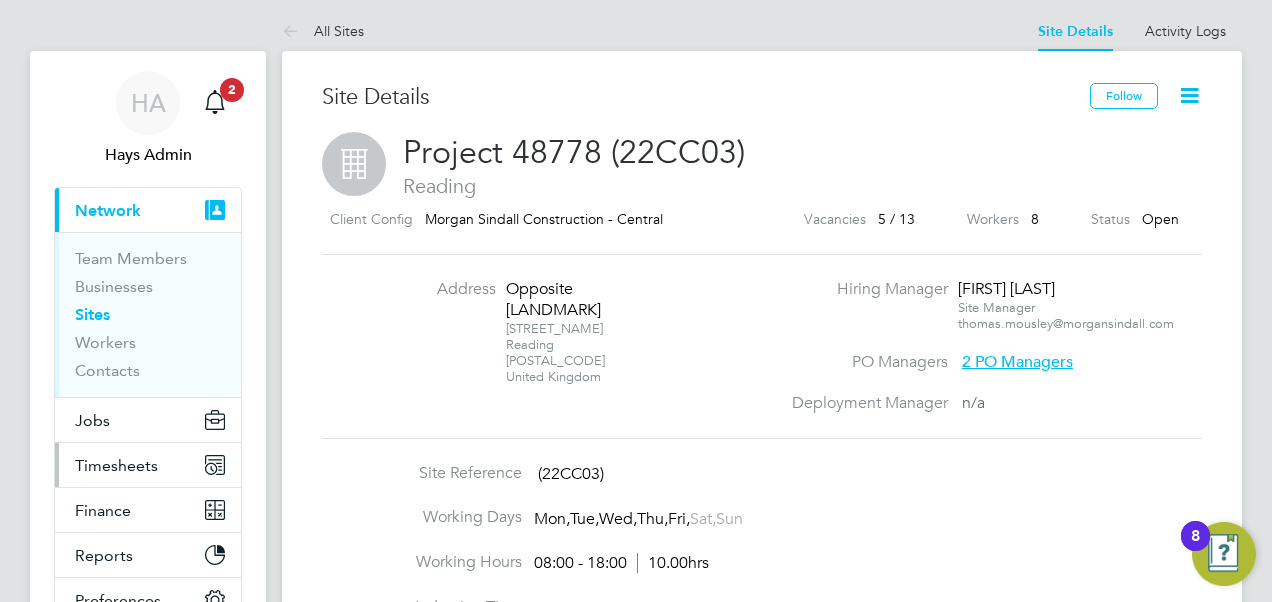click on "Timesheets" at bounding box center (116, 465) 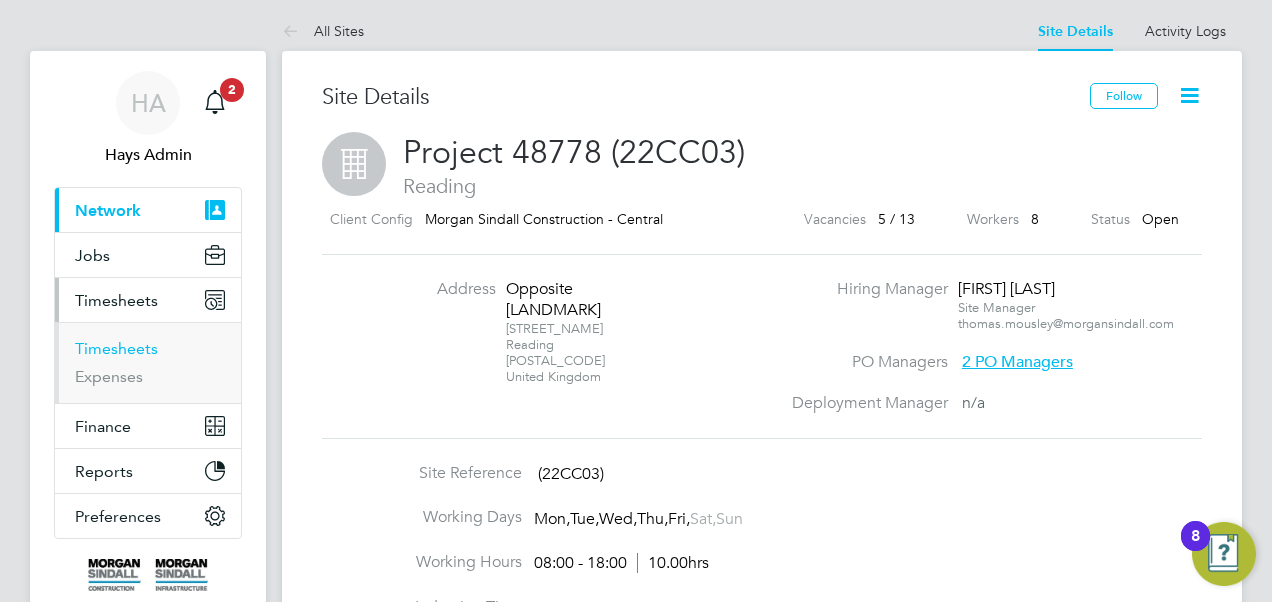 click on "Timesheets" at bounding box center [116, 348] 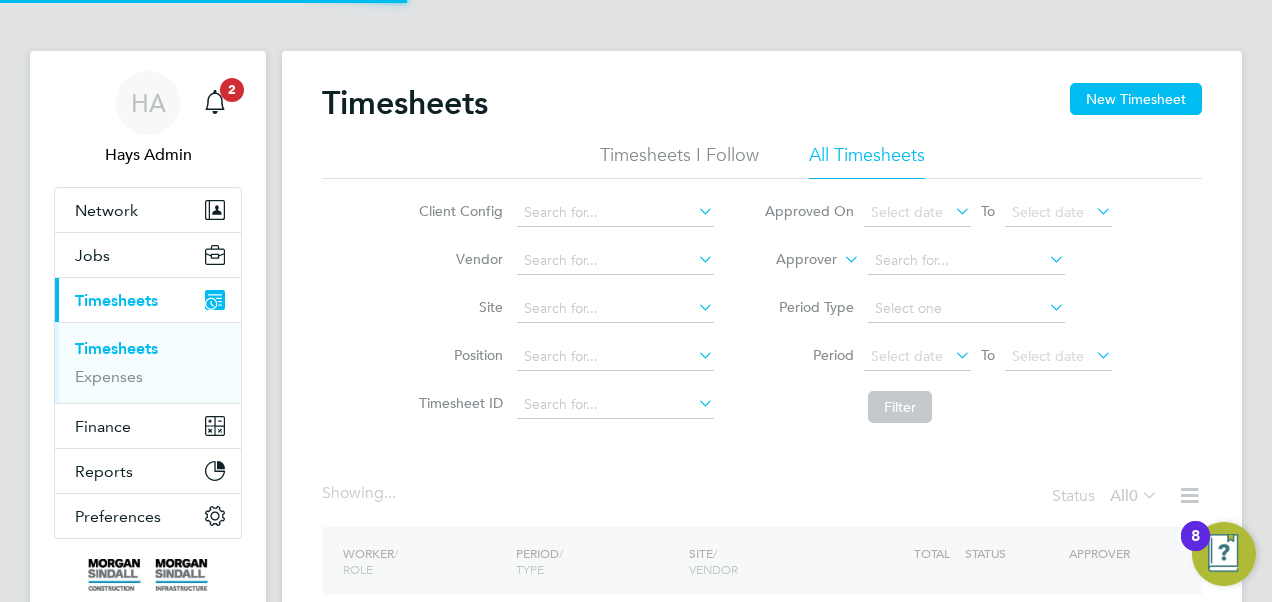 scroll, scrollTop: 0, scrollLeft: 0, axis: both 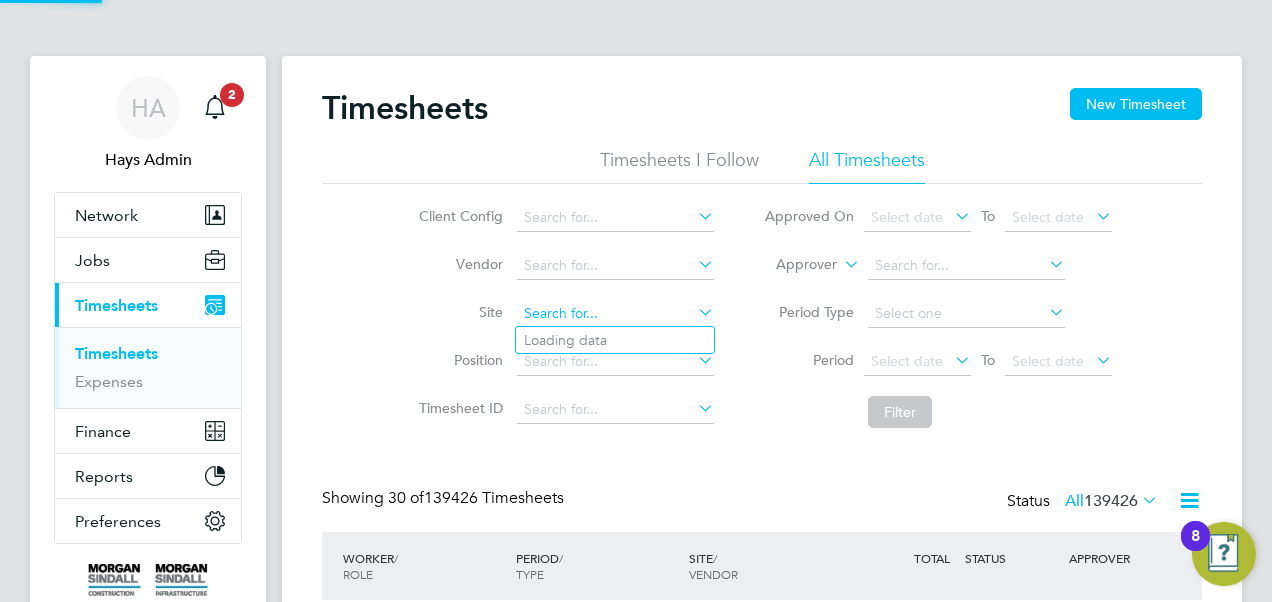 click 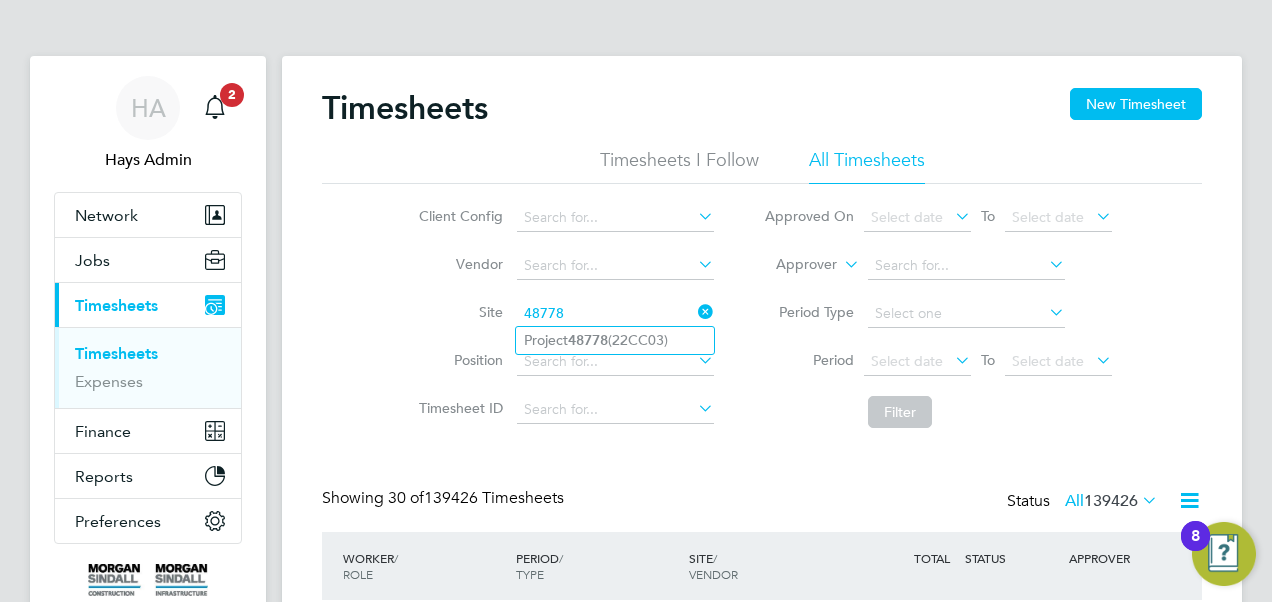 type on "48778" 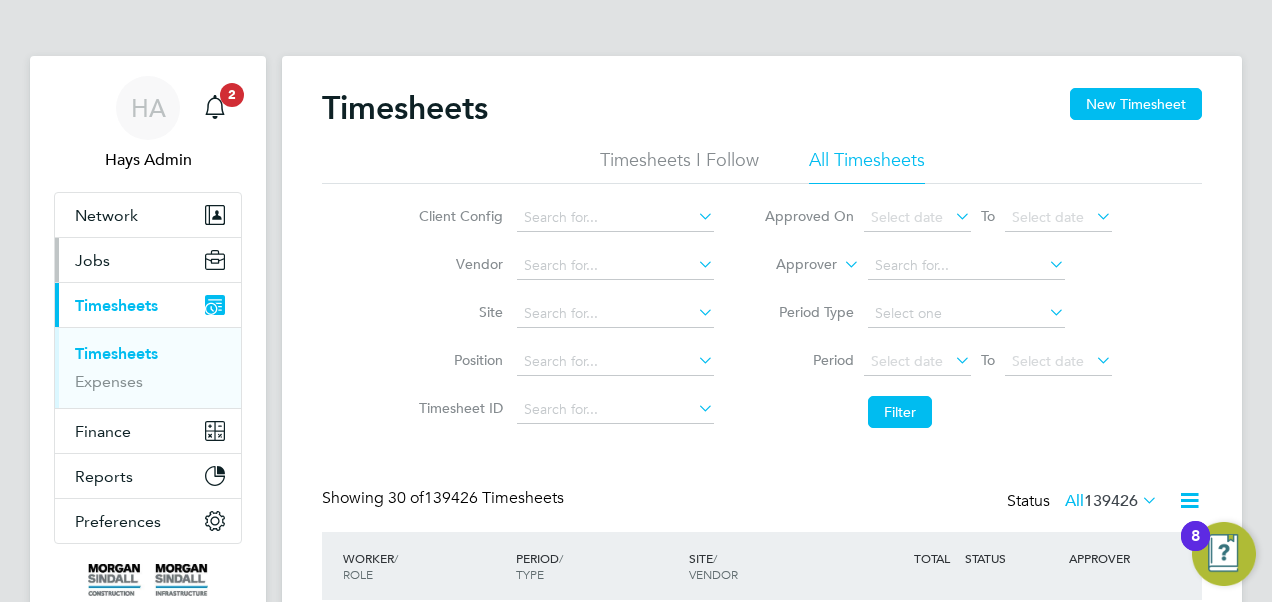 click on "Jobs" at bounding box center [92, 260] 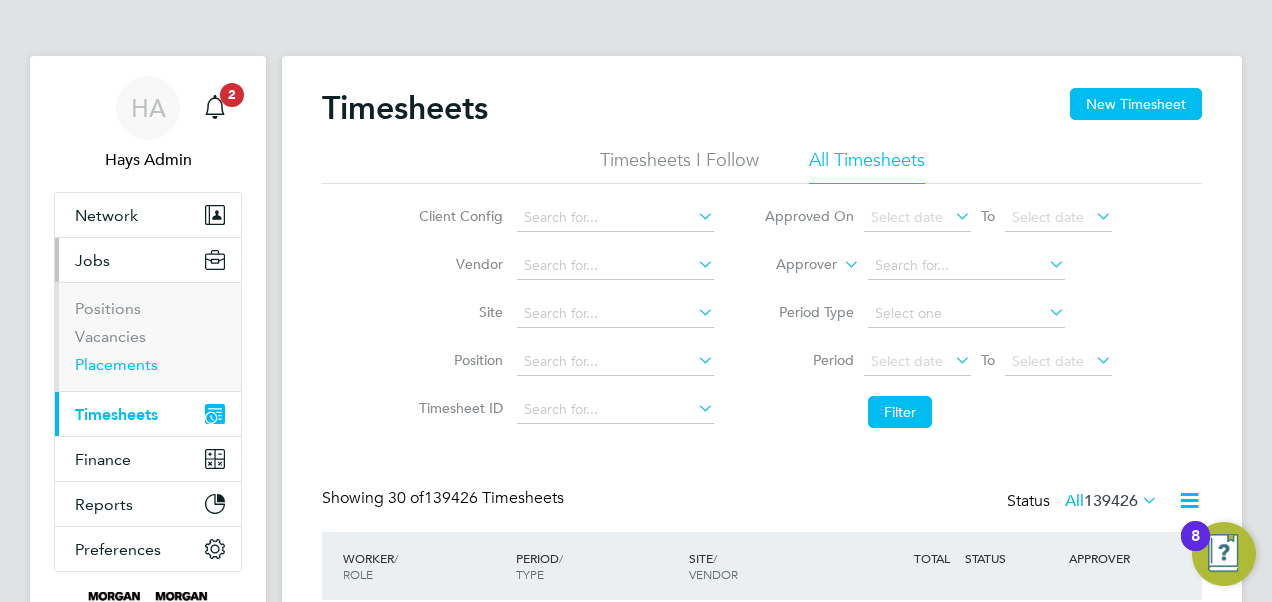 click on "Placements" at bounding box center (116, 364) 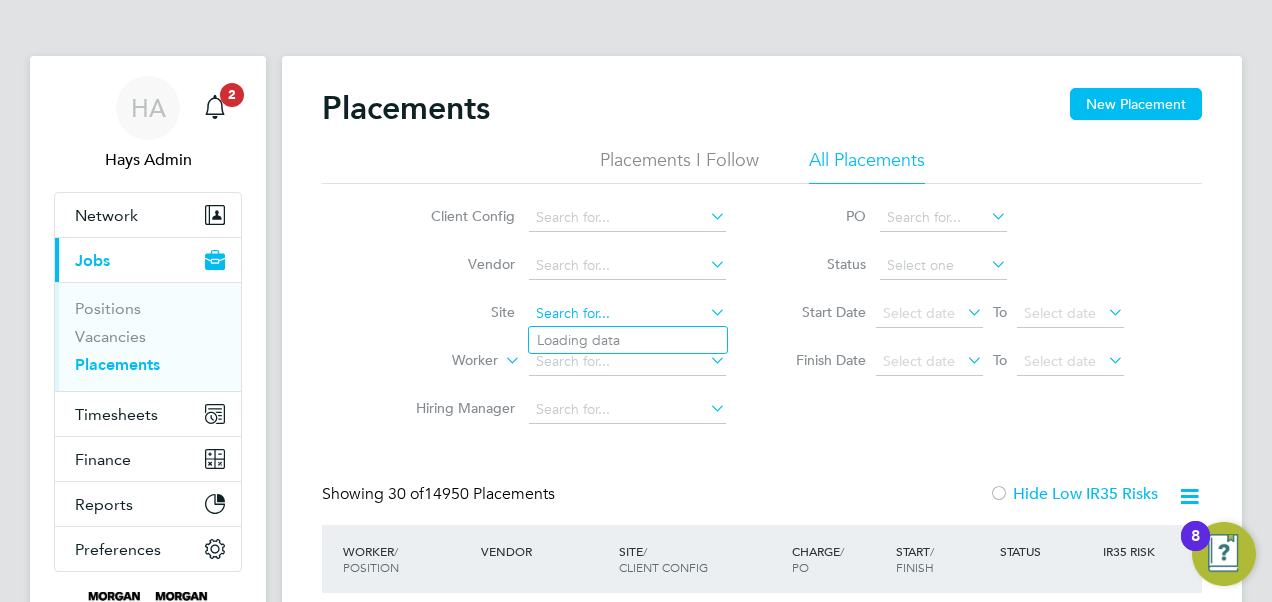 click 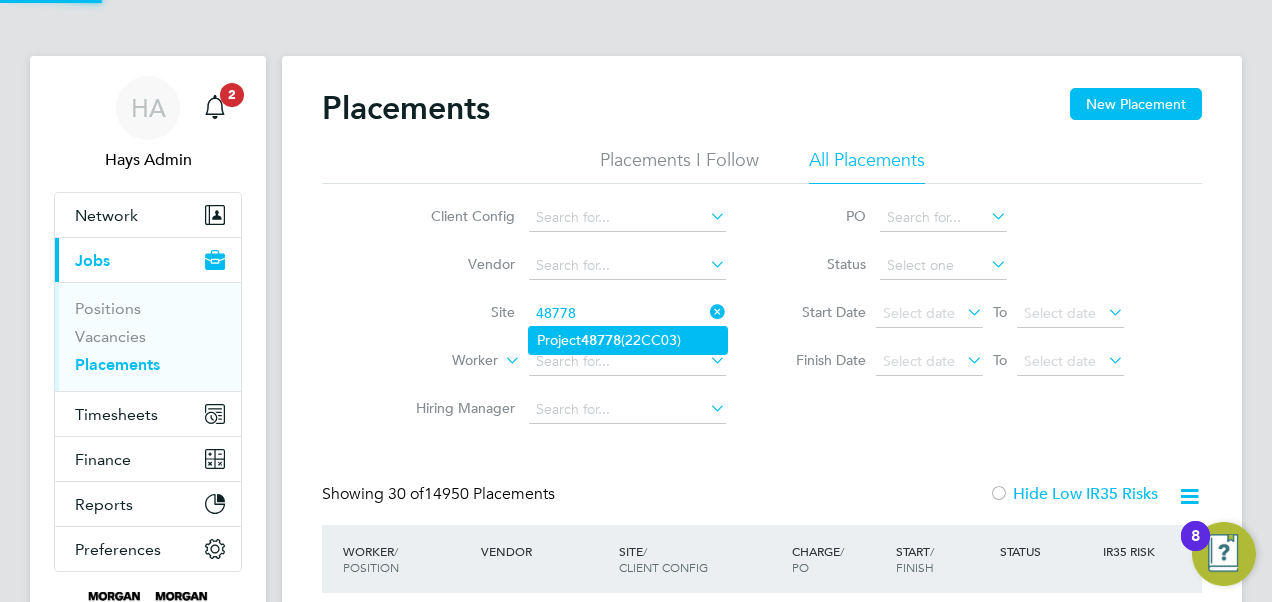 click on "Project  48778  (22CC03)" 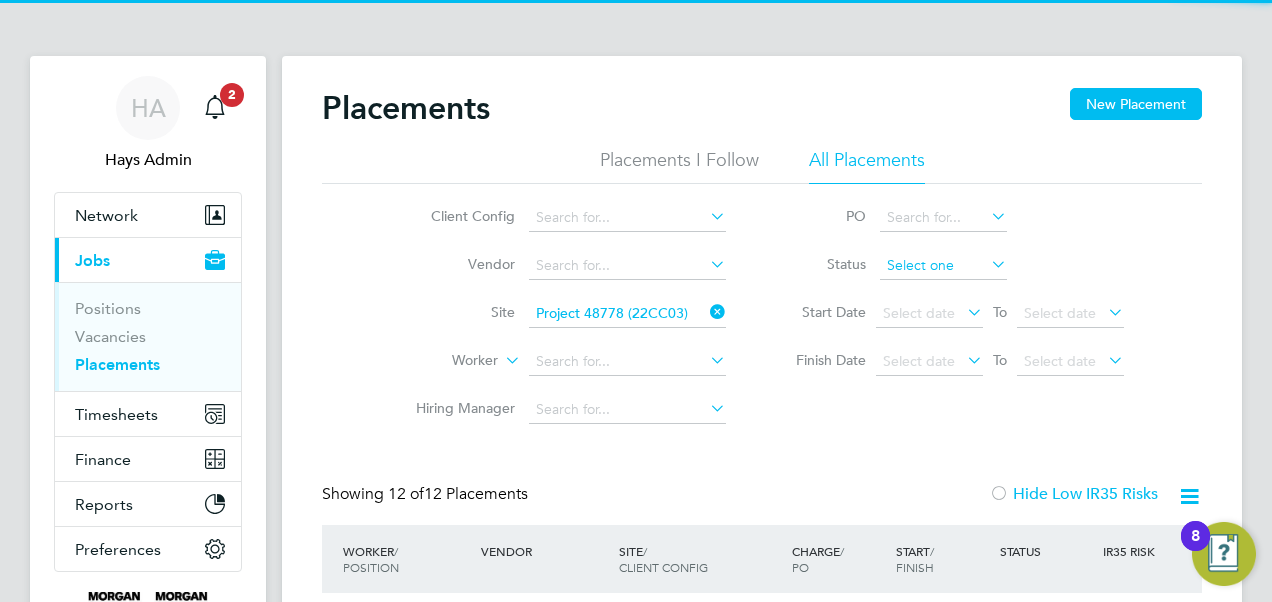 click 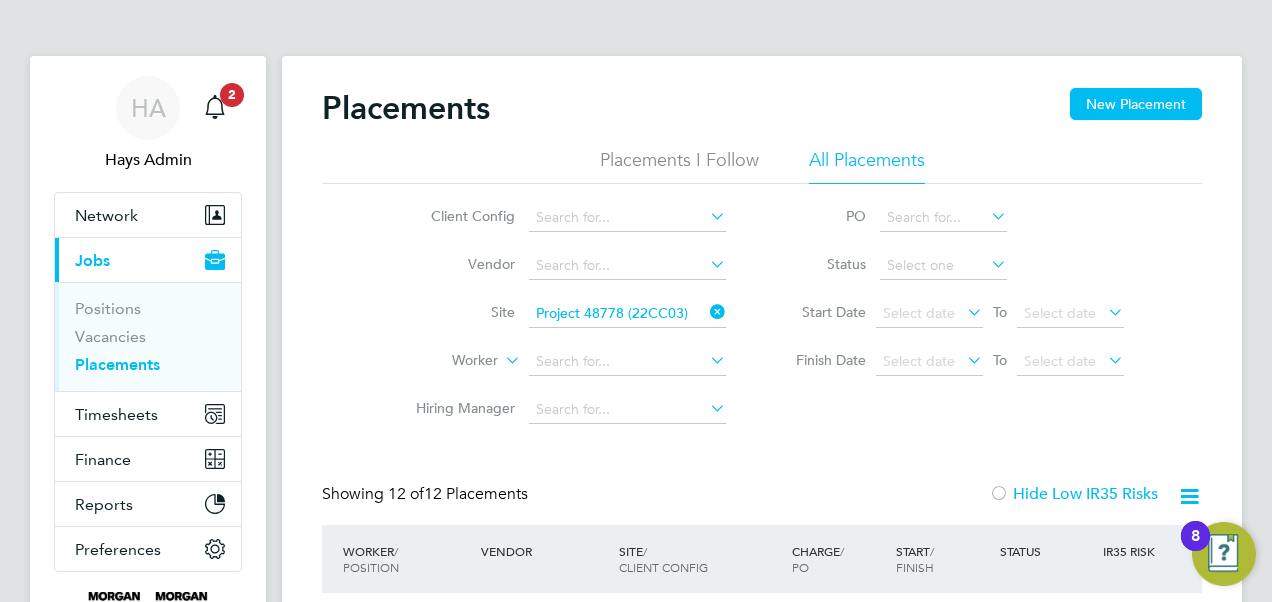 click on "In Progress" 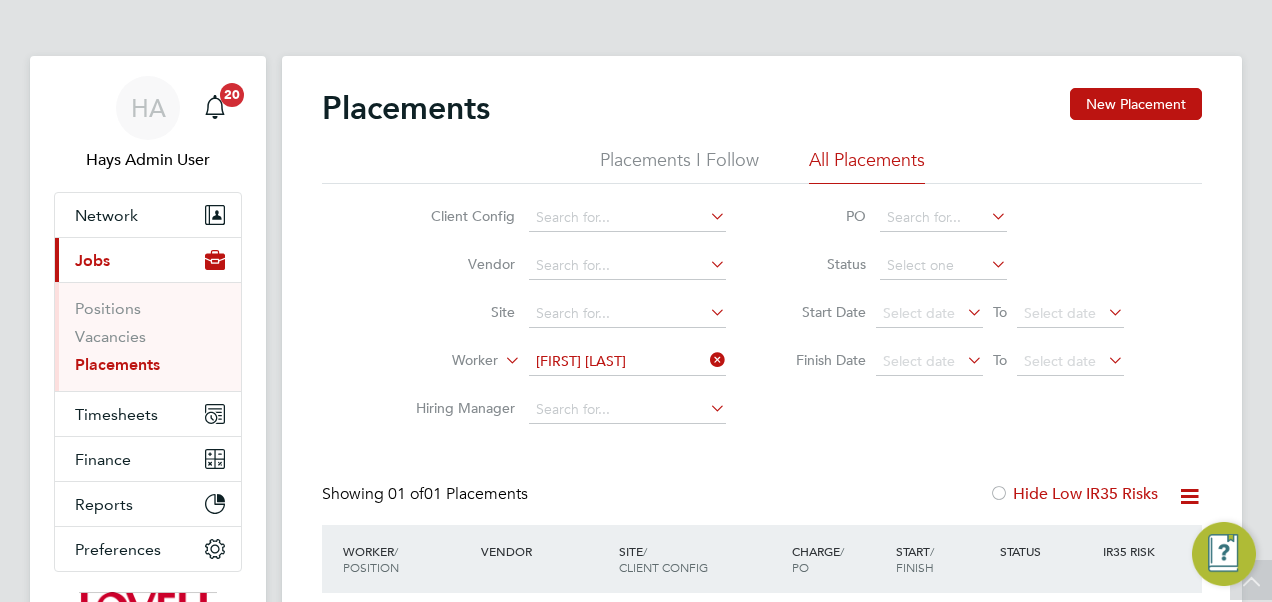 scroll, scrollTop: 174, scrollLeft: 0, axis: vertical 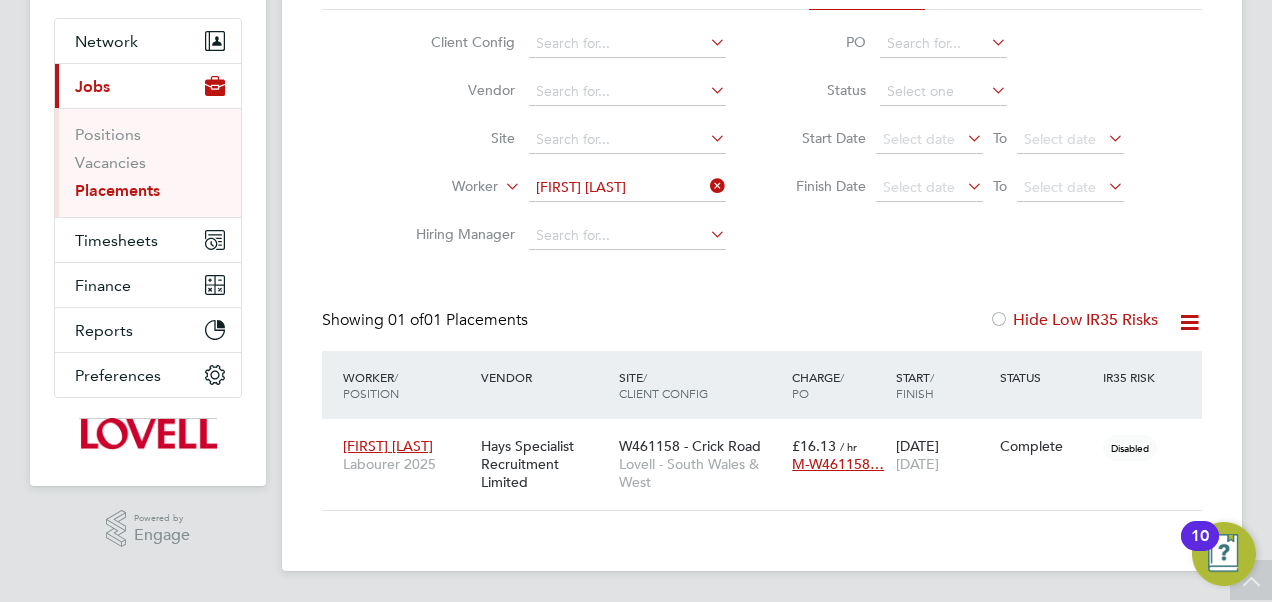 click 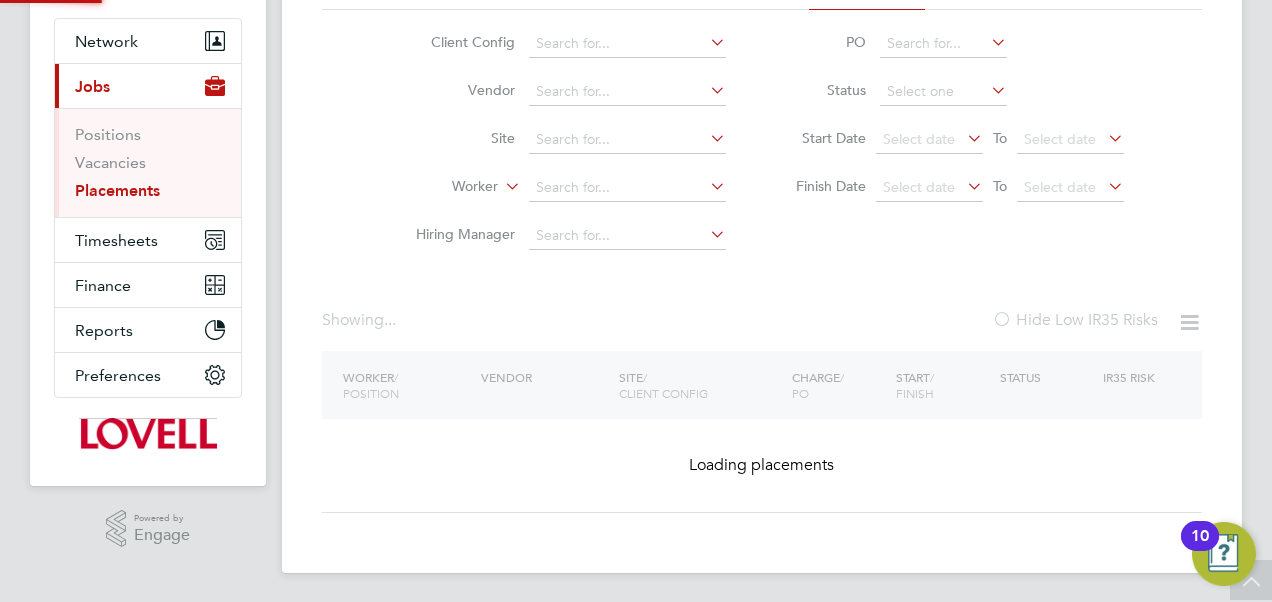scroll, scrollTop: 0, scrollLeft: 0, axis: both 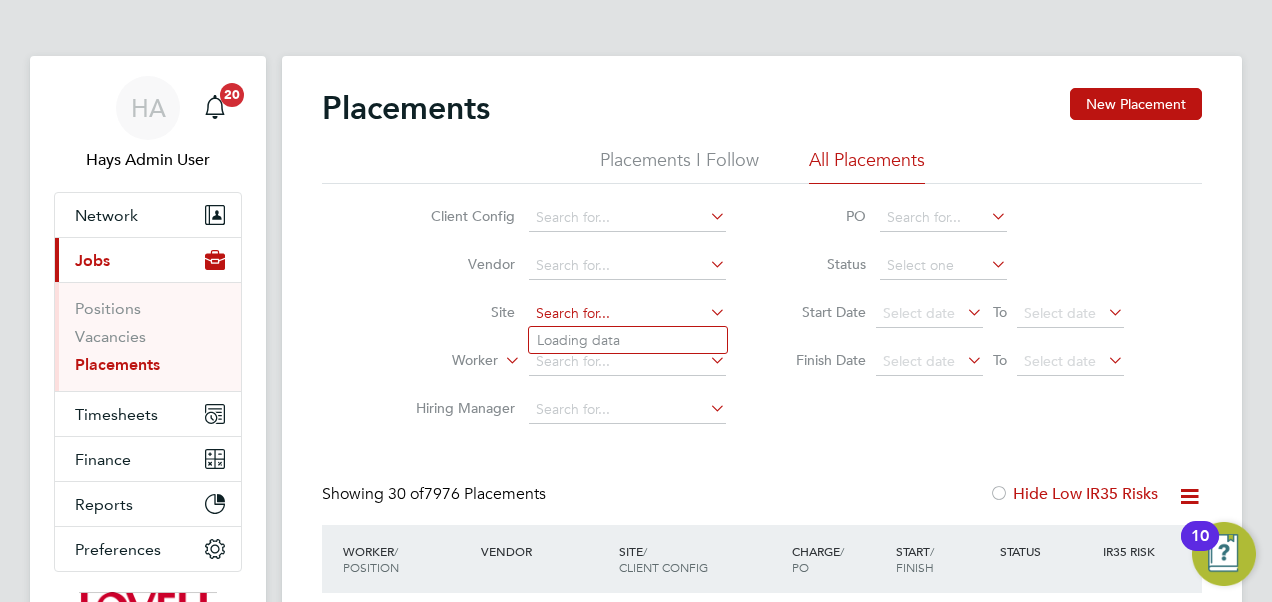 click 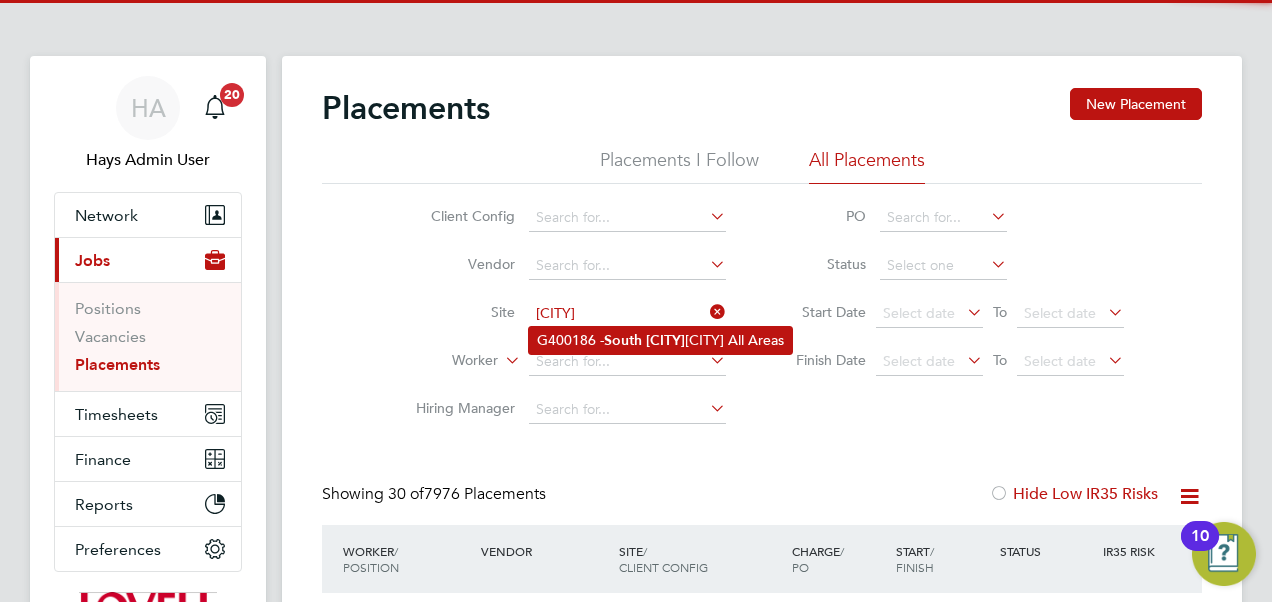 click on "G400186 -  South   Queens ferry All Areas" 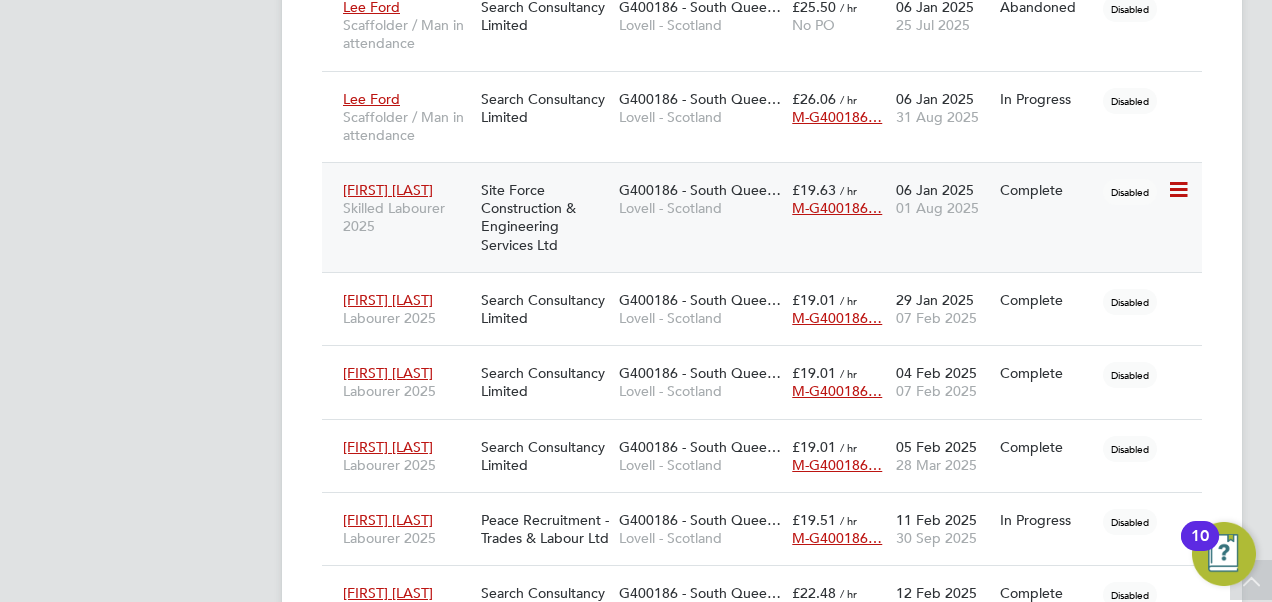 click on "G400186 - South Quee… Lovell - Scotland" 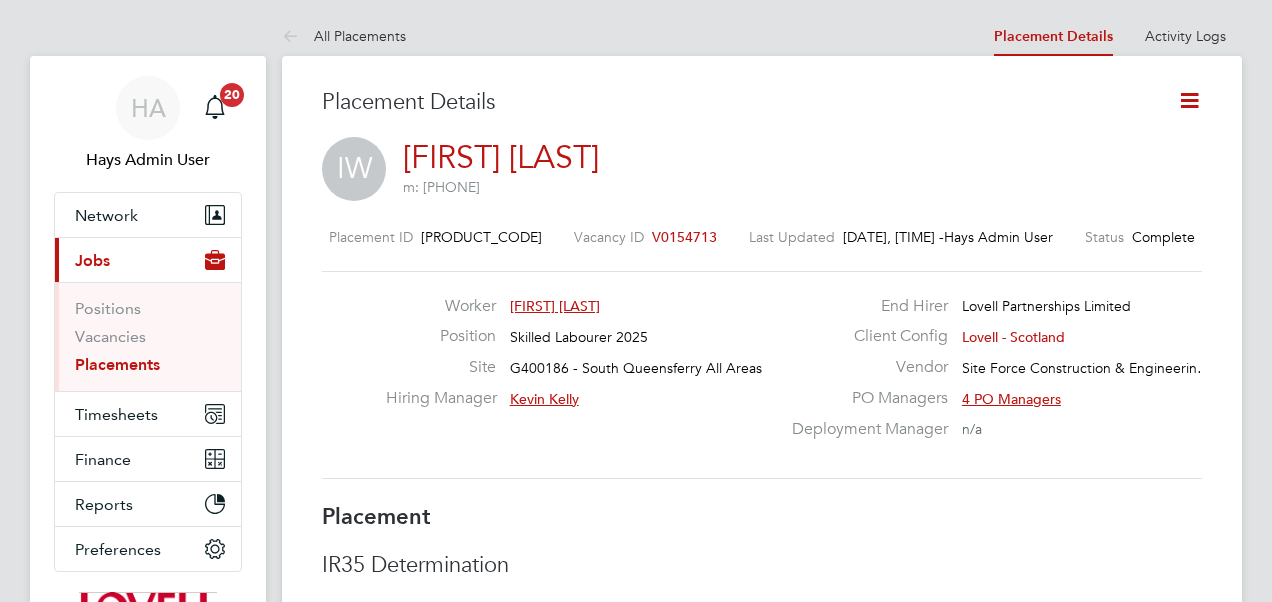 scroll, scrollTop: 411, scrollLeft: 0, axis: vertical 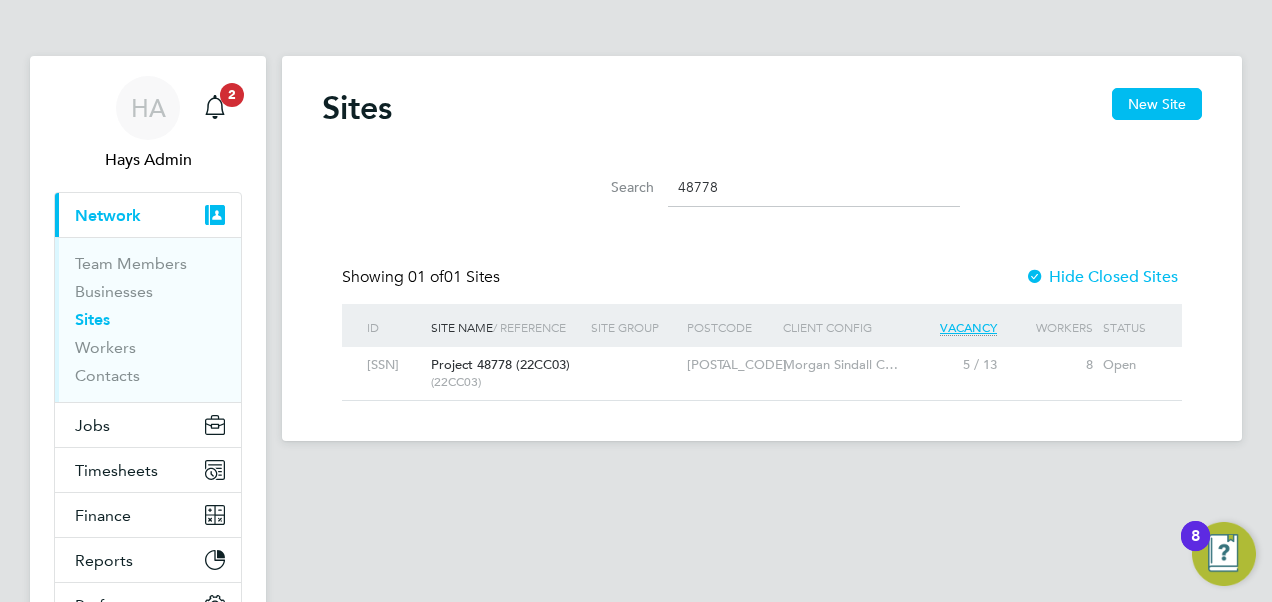 drag, startPoint x: 741, startPoint y: 197, endPoint x: 615, endPoint y: 186, distance: 126.47925 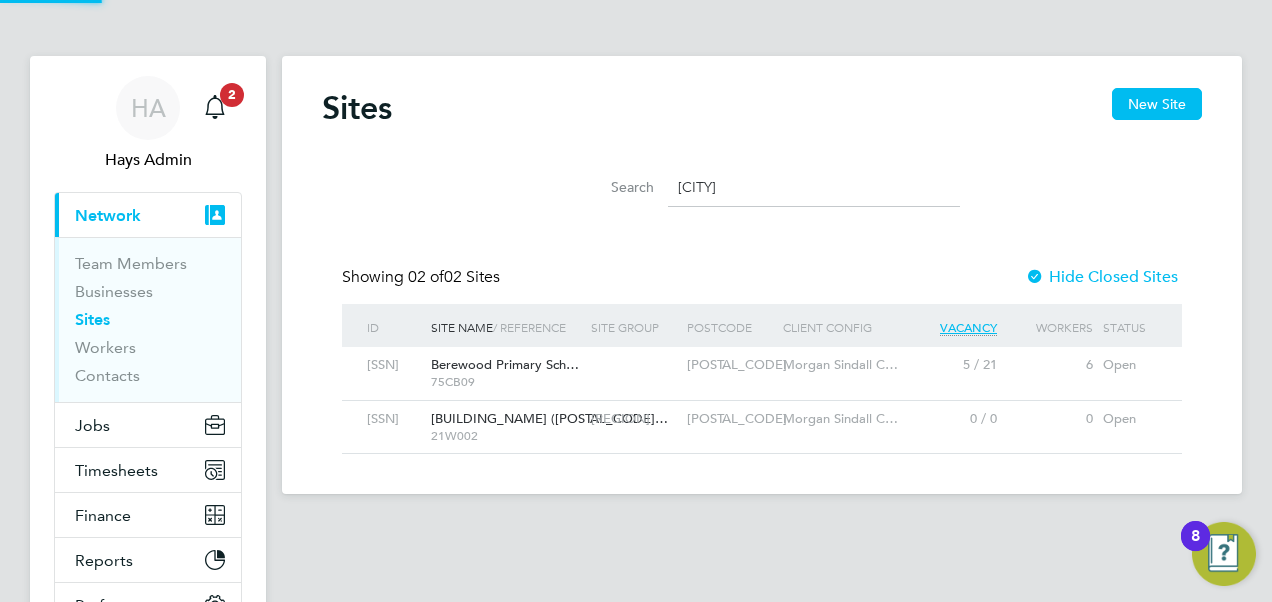 scroll, scrollTop: 10, scrollLeft: 10, axis: both 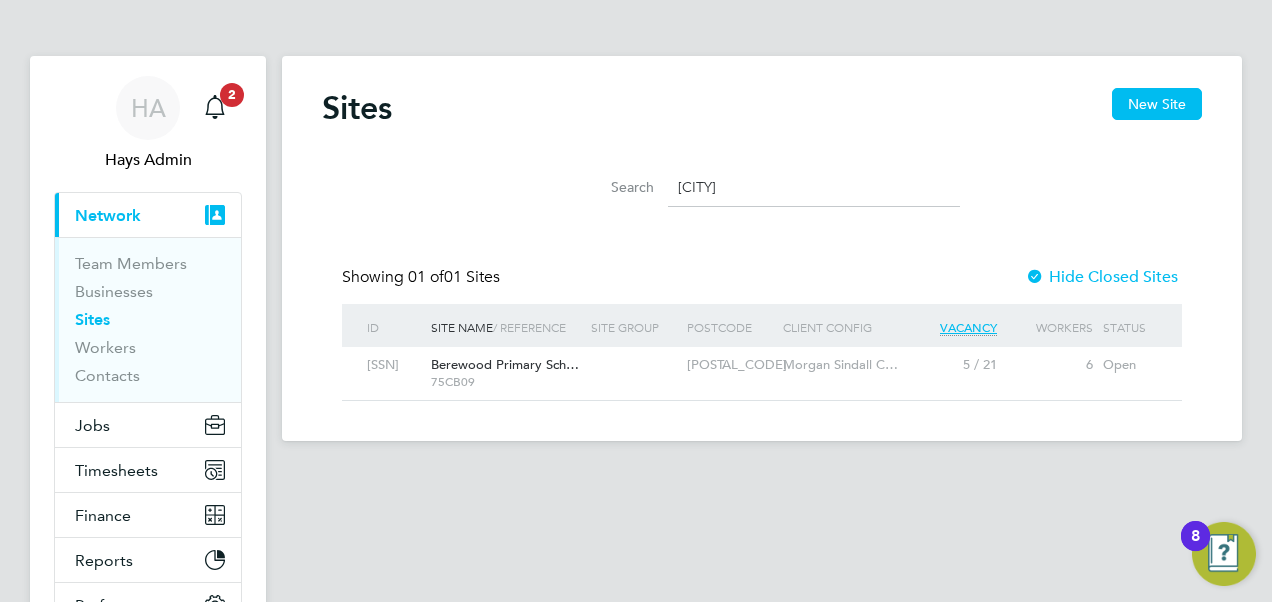 type on "[CITY]" 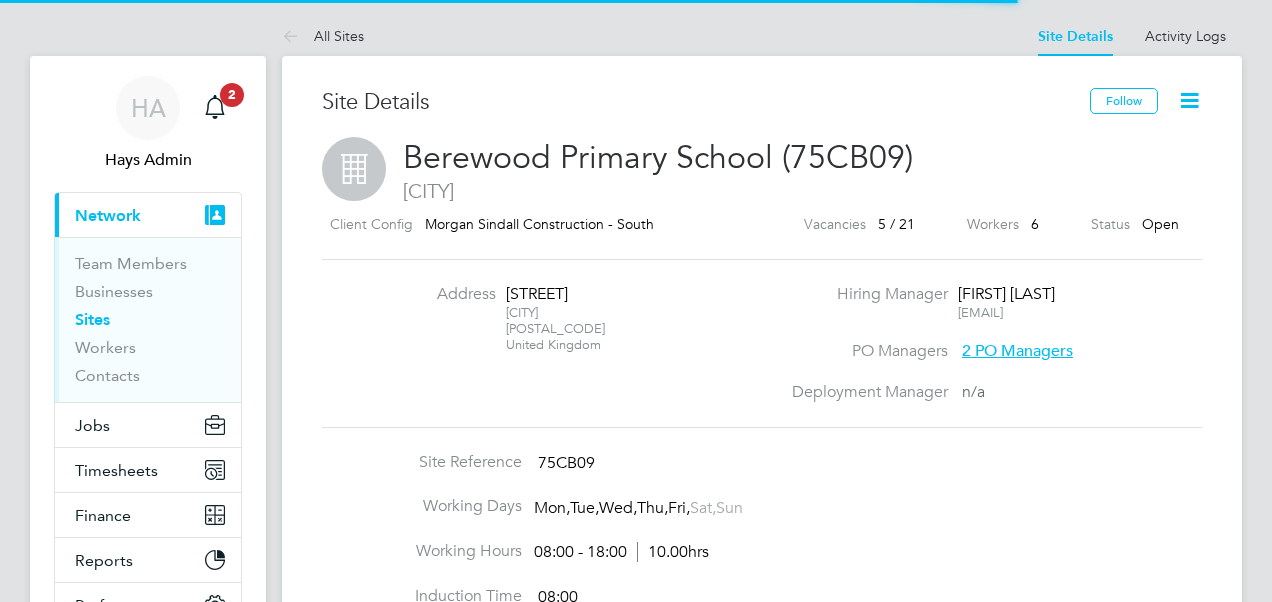 scroll, scrollTop: 0, scrollLeft: 0, axis: both 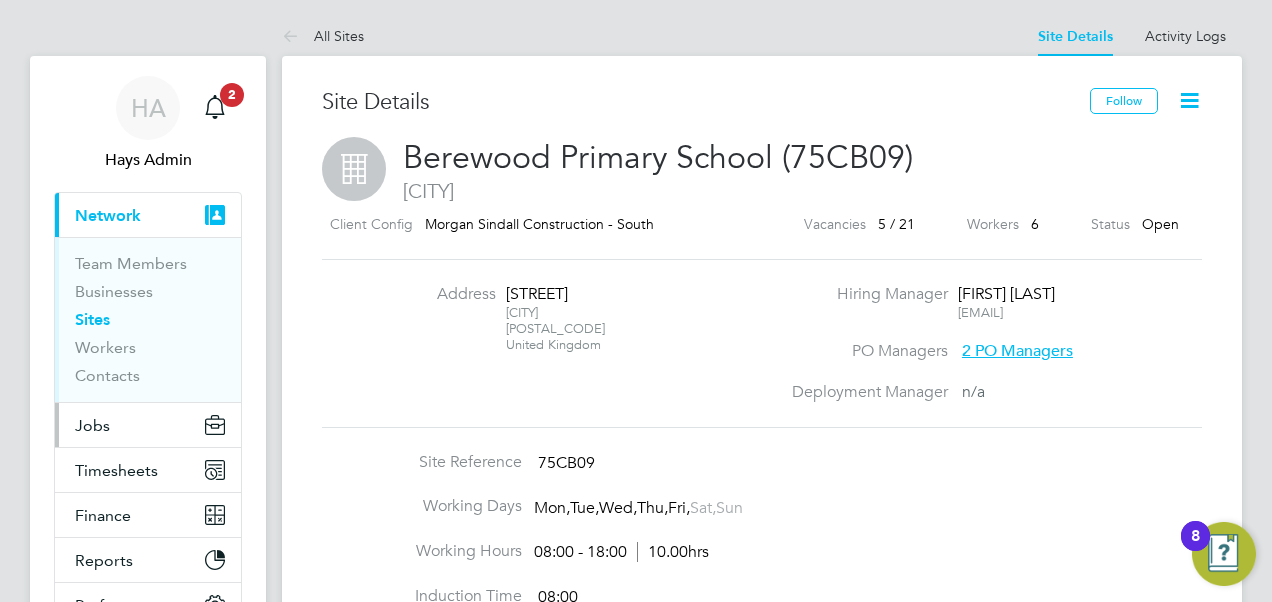 click on "Jobs" at bounding box center (148, 425) 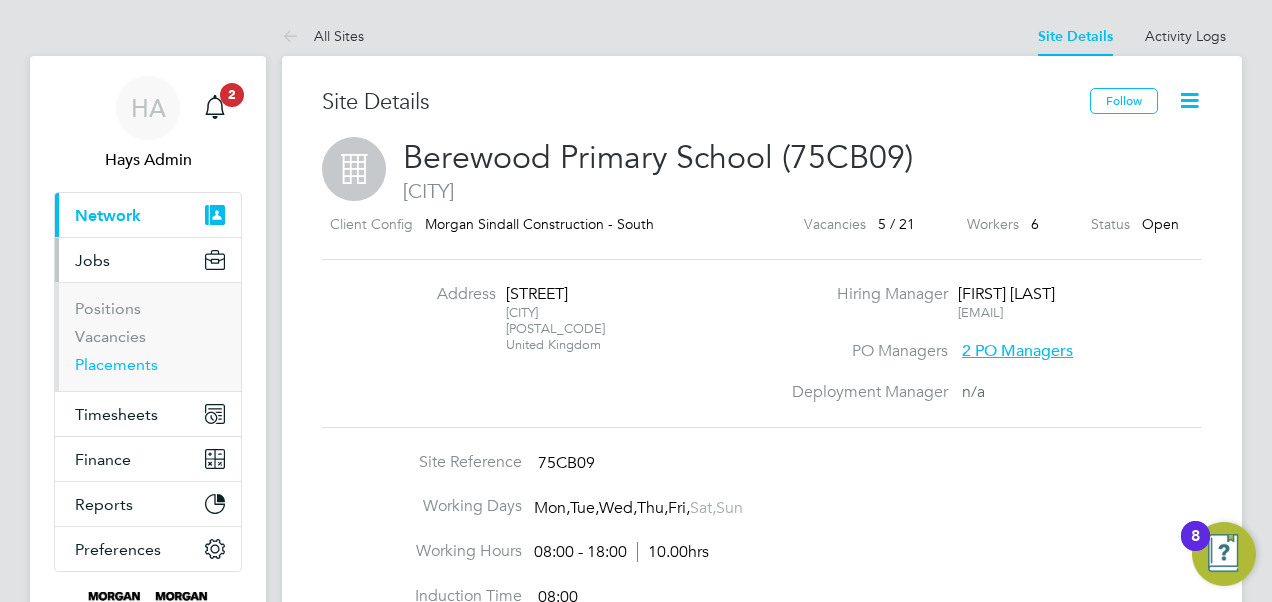 click on "Placements" at bounding box center (116, 364) 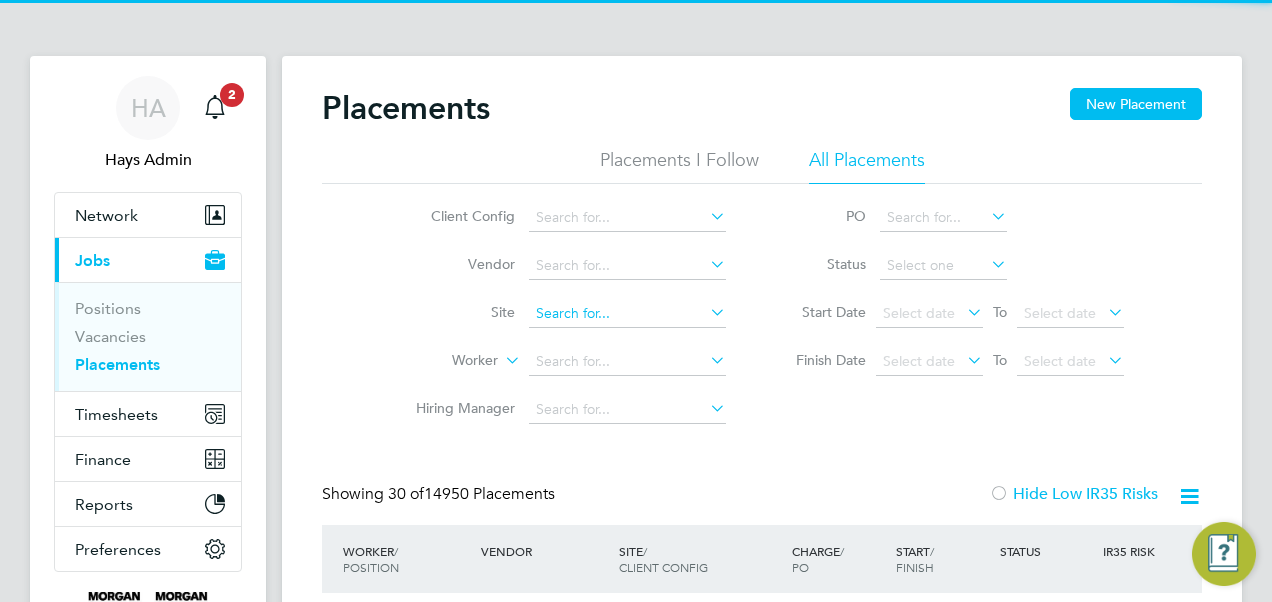 scroll, scrollTop: 10, scrollLeft: 10, axis: both 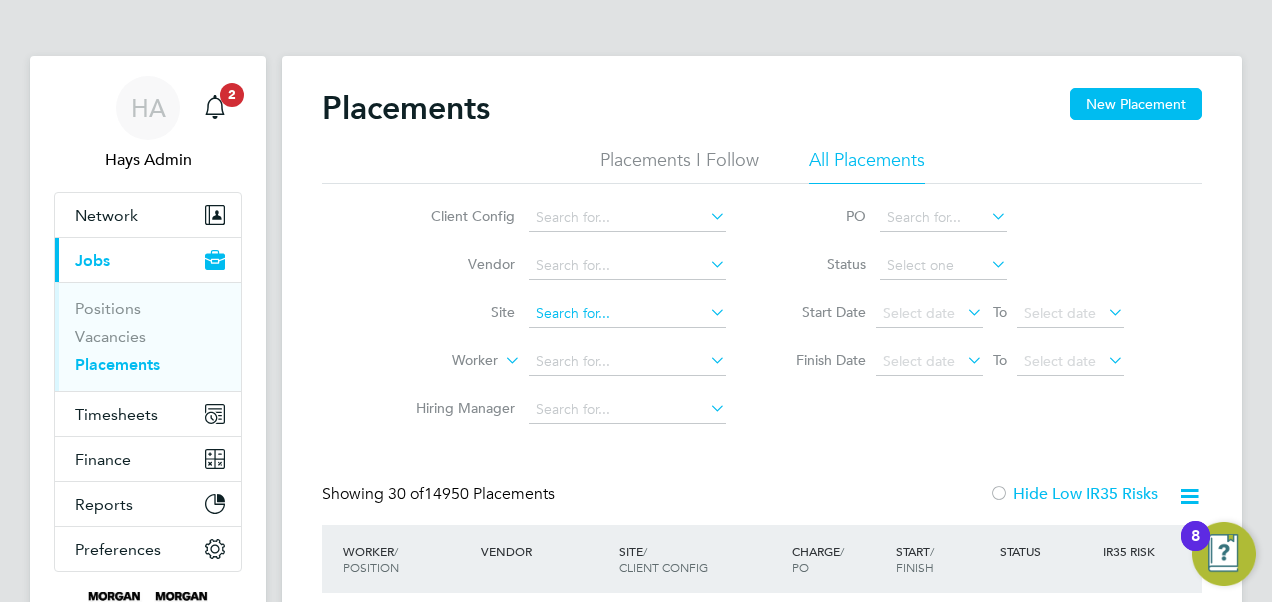 click 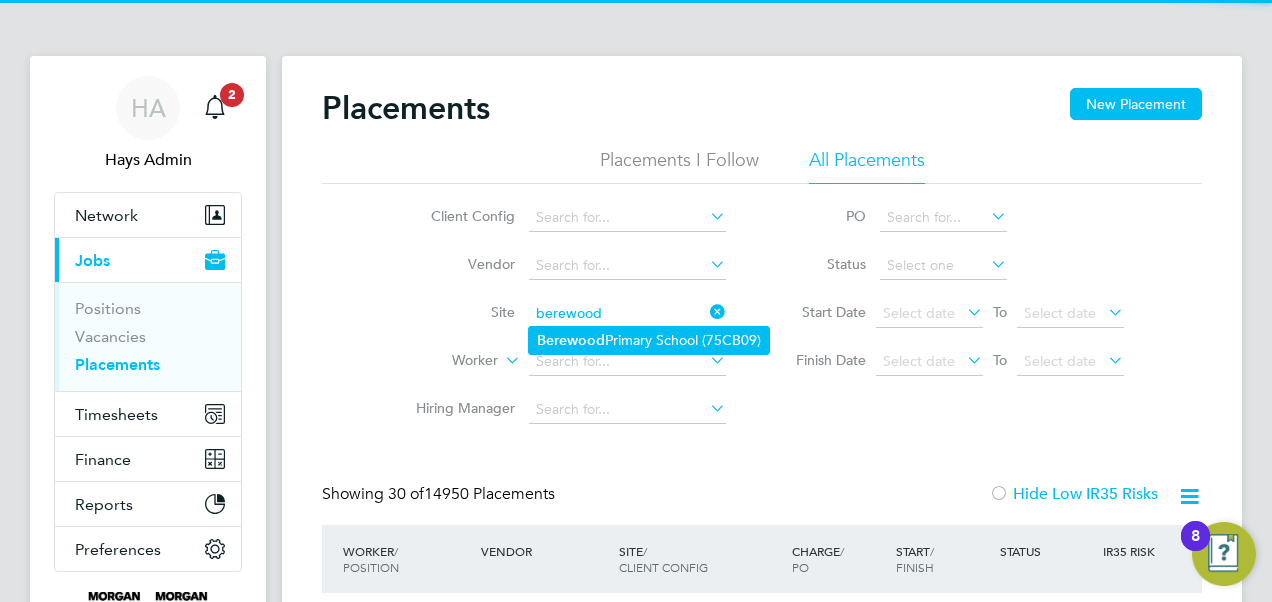 click on "Berewood" 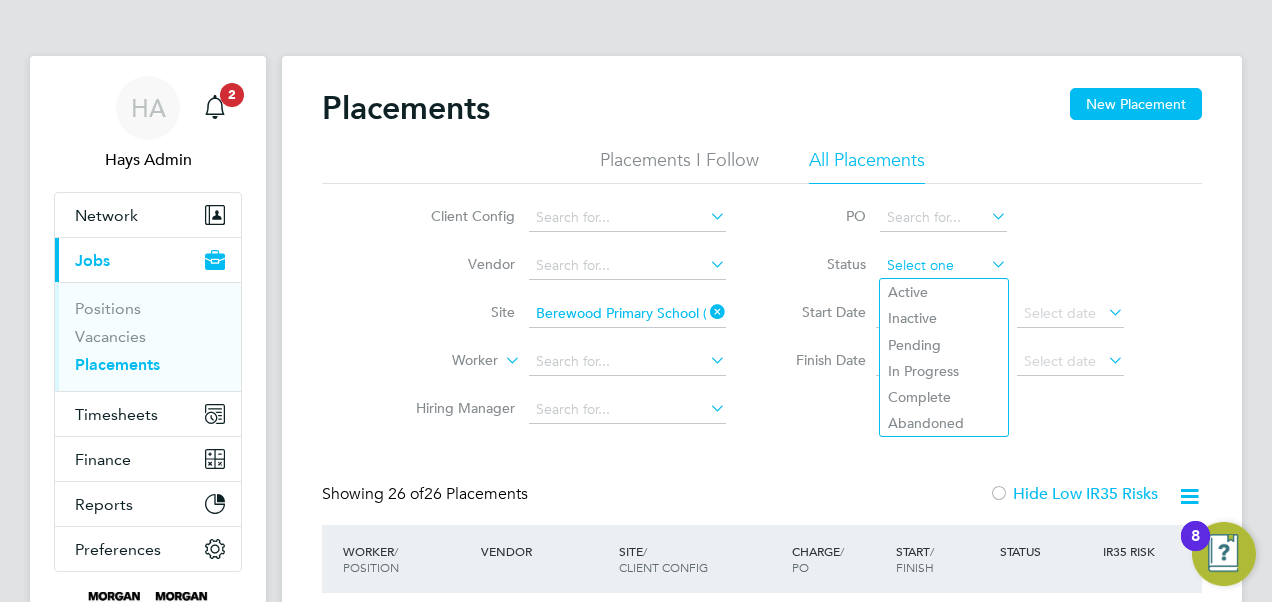 click 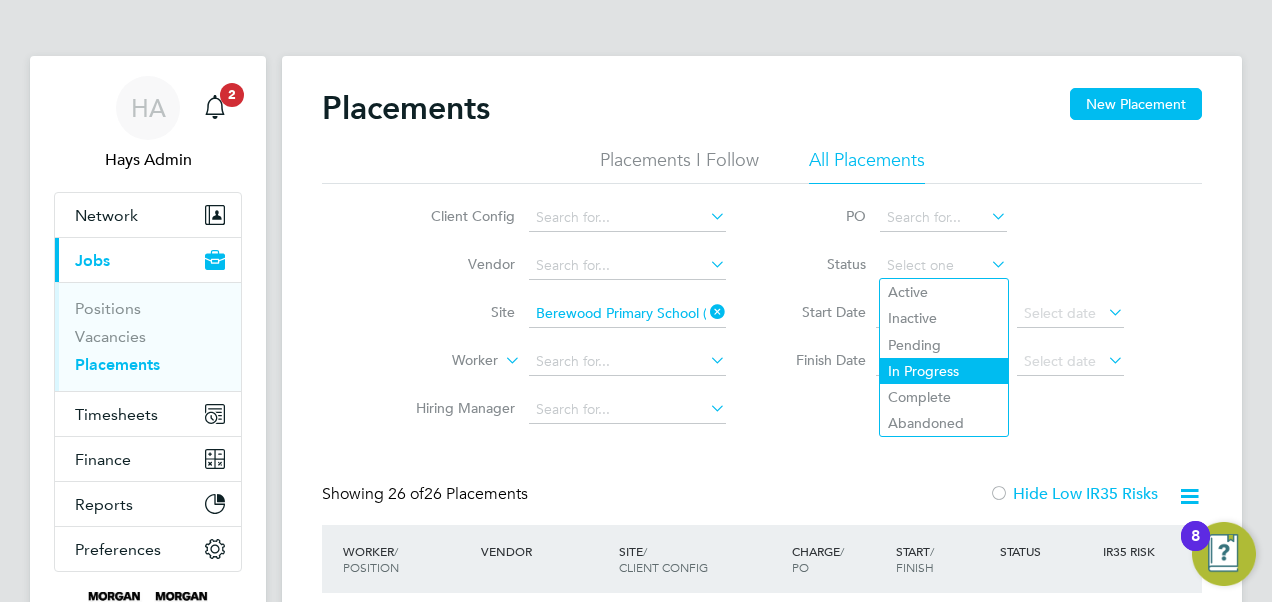 click on "In Progress" 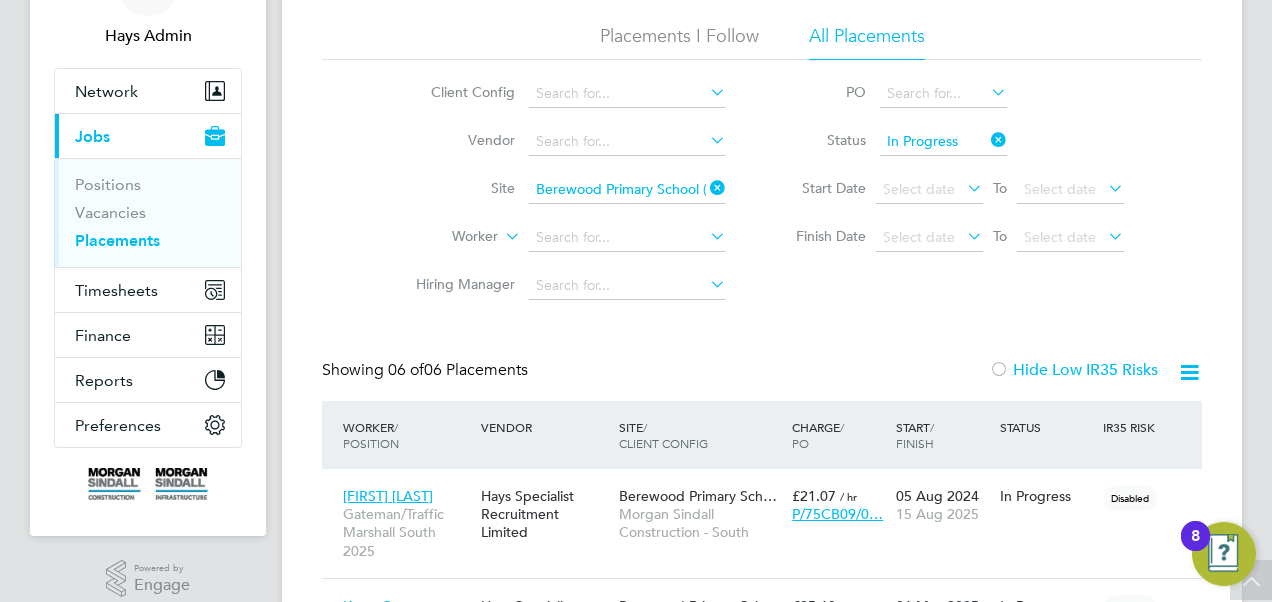 scroll, scrollTop: 0, scrollLeft: 0, axis: both 